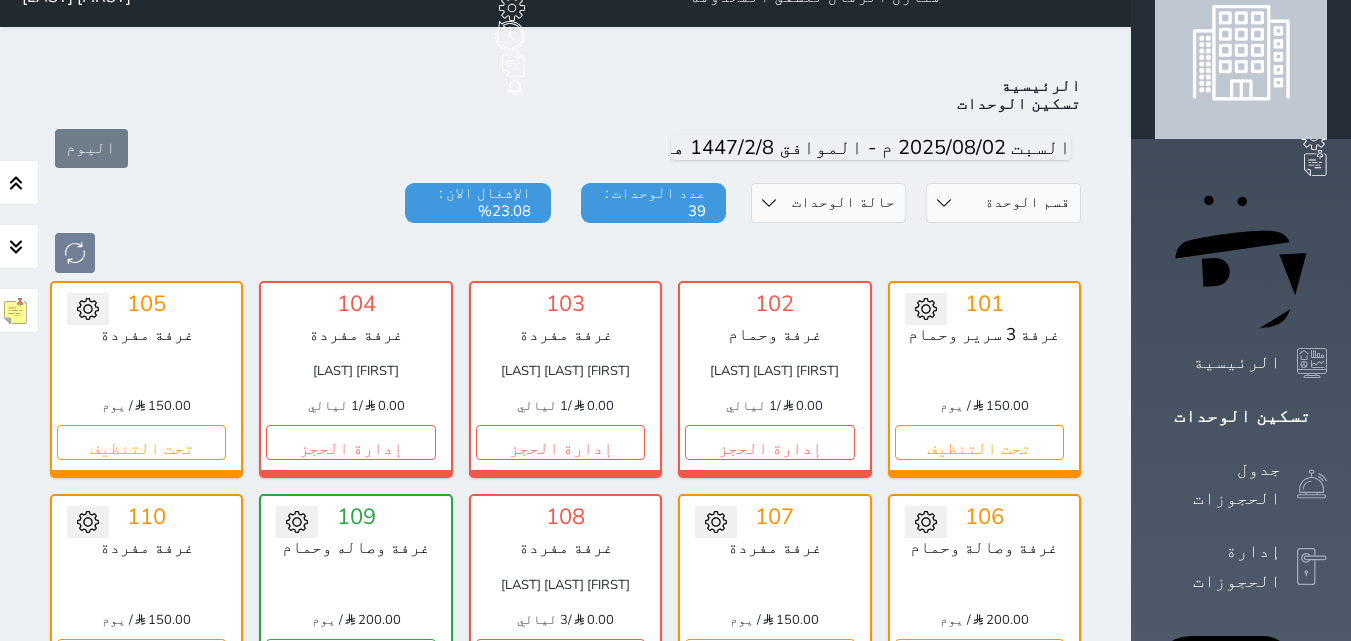 scroll, scrollTop: 0, scrollLeft: 0, axis: both 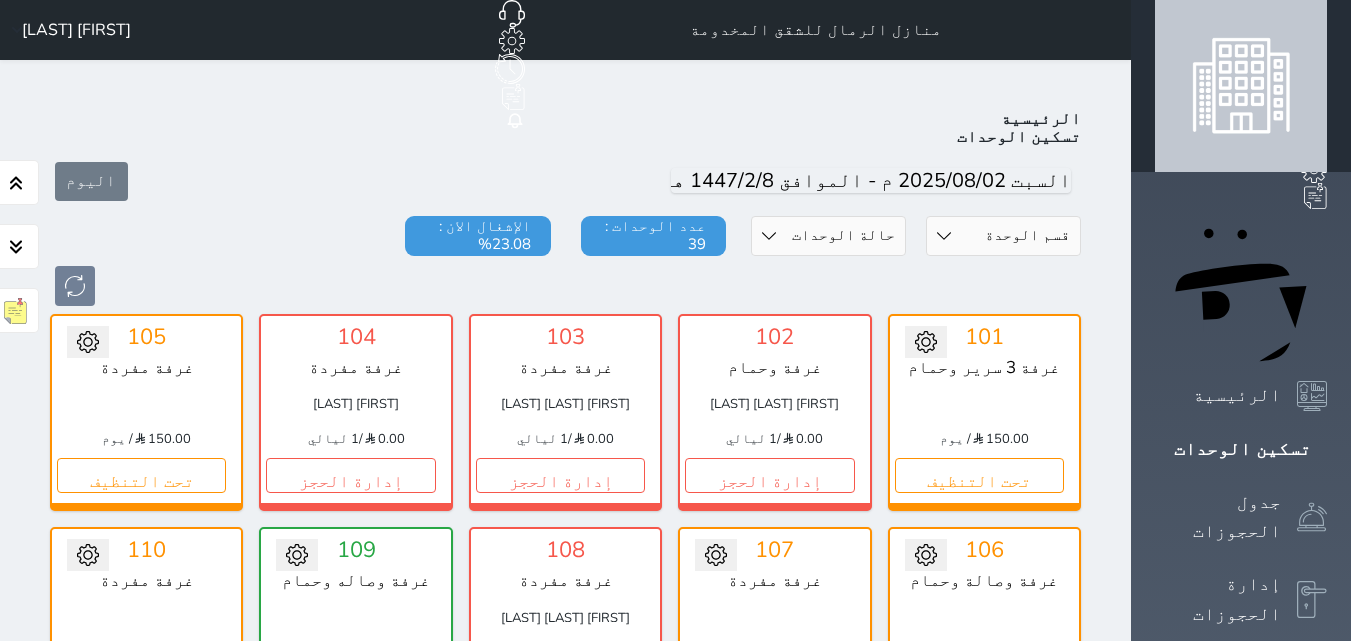 click on "حالة الوحدات متاح تحت التنظيف تحت الصيانة سجل دخول  لم يتم تسجيل الدخول" at bounding box center (828, 236) 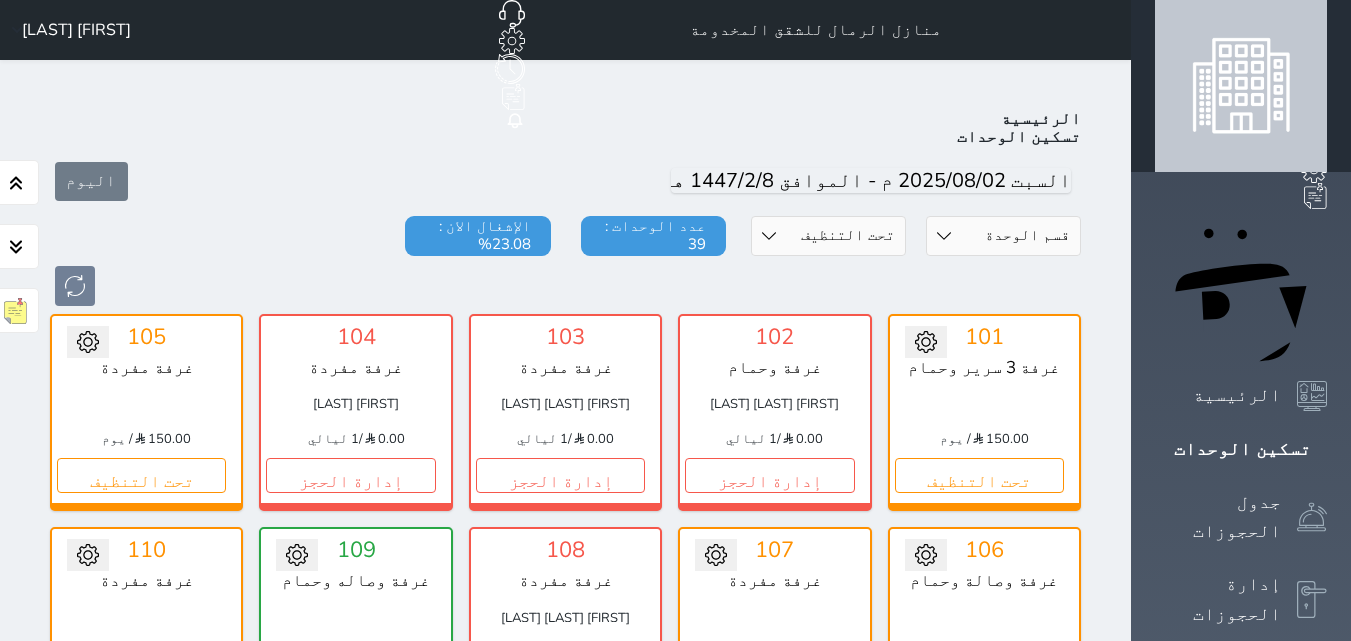 click on "حالة الوحدات متاح تحت التنظيف تحت الصيانة سجل دخول  لم يتم تسجيل الدخول" at bounding box center [828, 236] 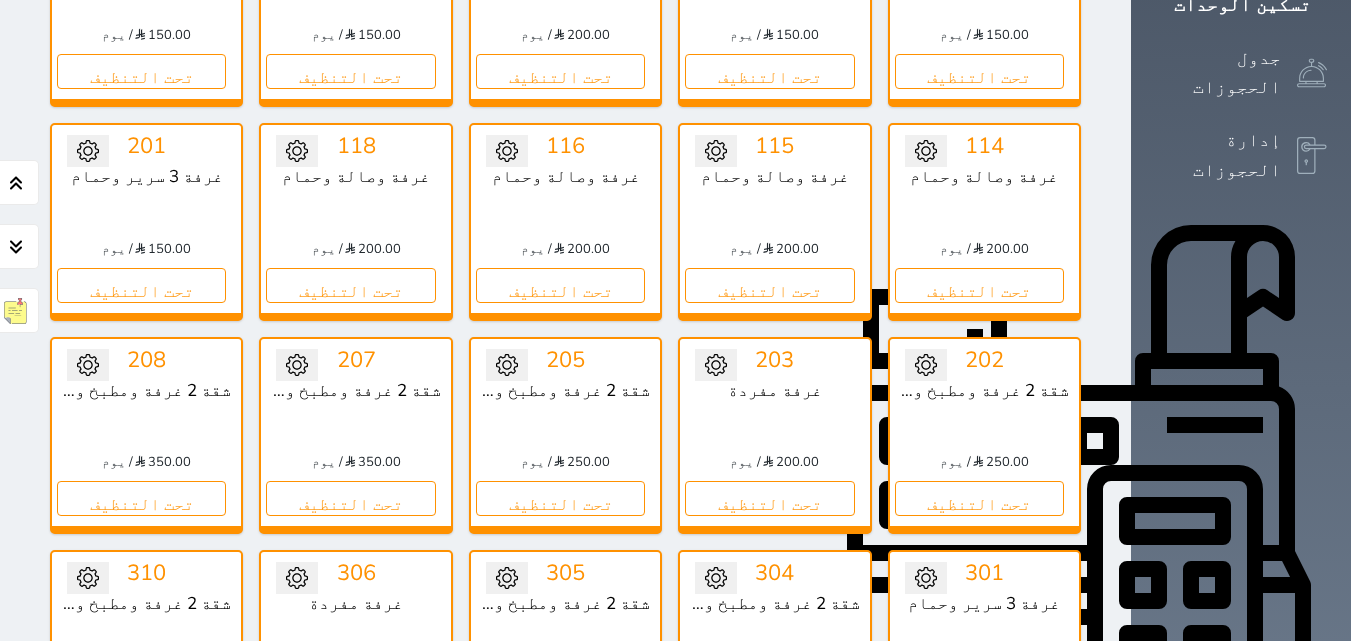 scroll, scrollTop: 0, scrollLeft: 0, axis: both 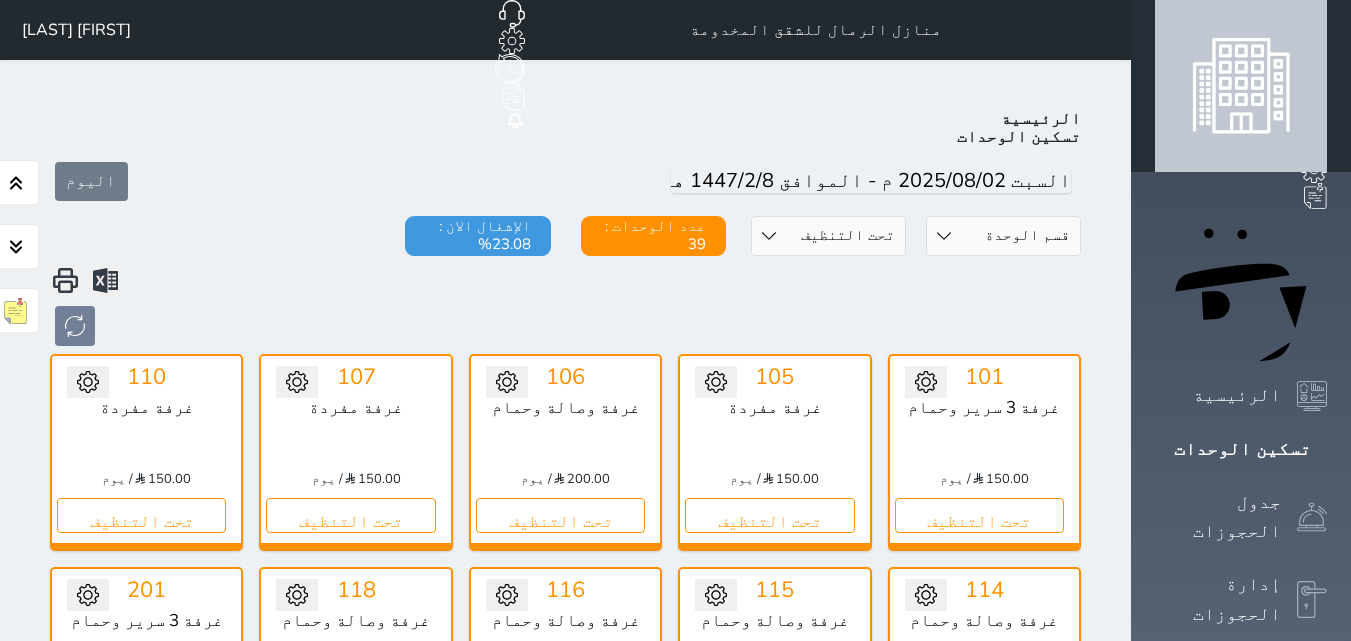 click on "حالة الوحدات متاح تحت التنظيف تحت الصيانة سجل دخول  لم يتم تسجيل الدخول" at bounding box center [828, 236] 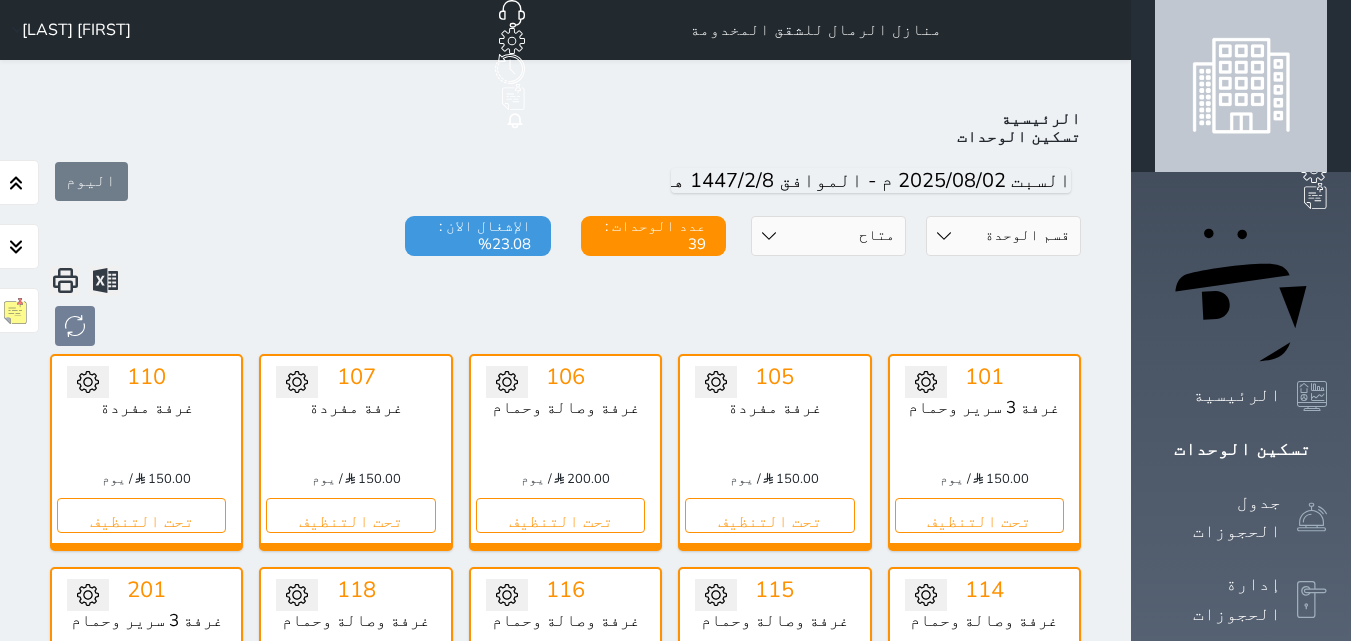 click on "حالة الوحدات متاح تحت التنظيف تحت الصيانة سجل دخول  لم يتم تسجيل الدخول" at bounding box center (828, 236) 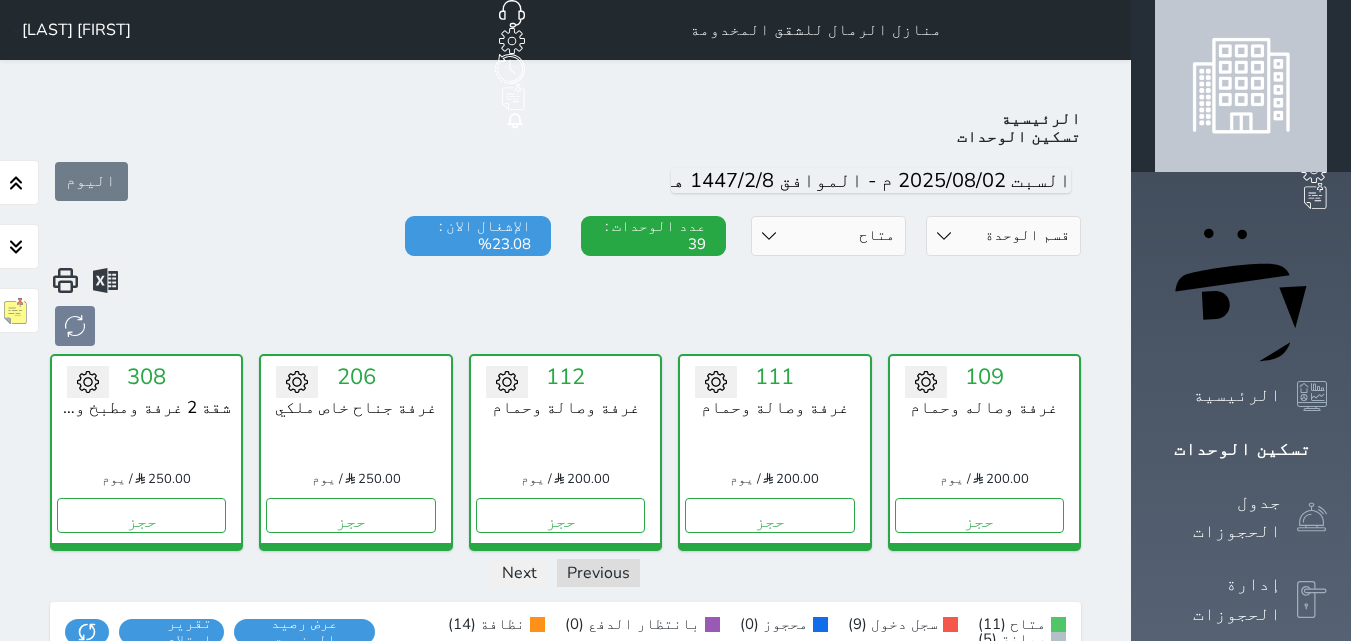 scroll, scrollTop: 78, scrollLeft: 0, axis: vertical 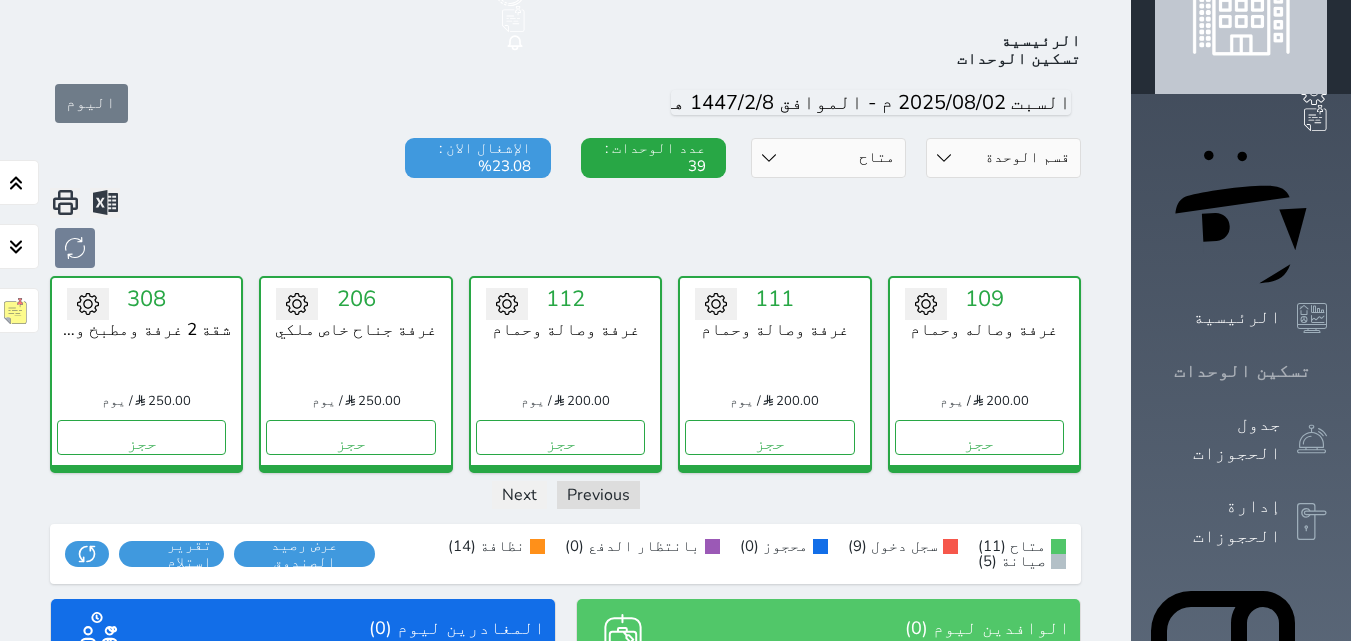 click at bounding box center [1327, 371] 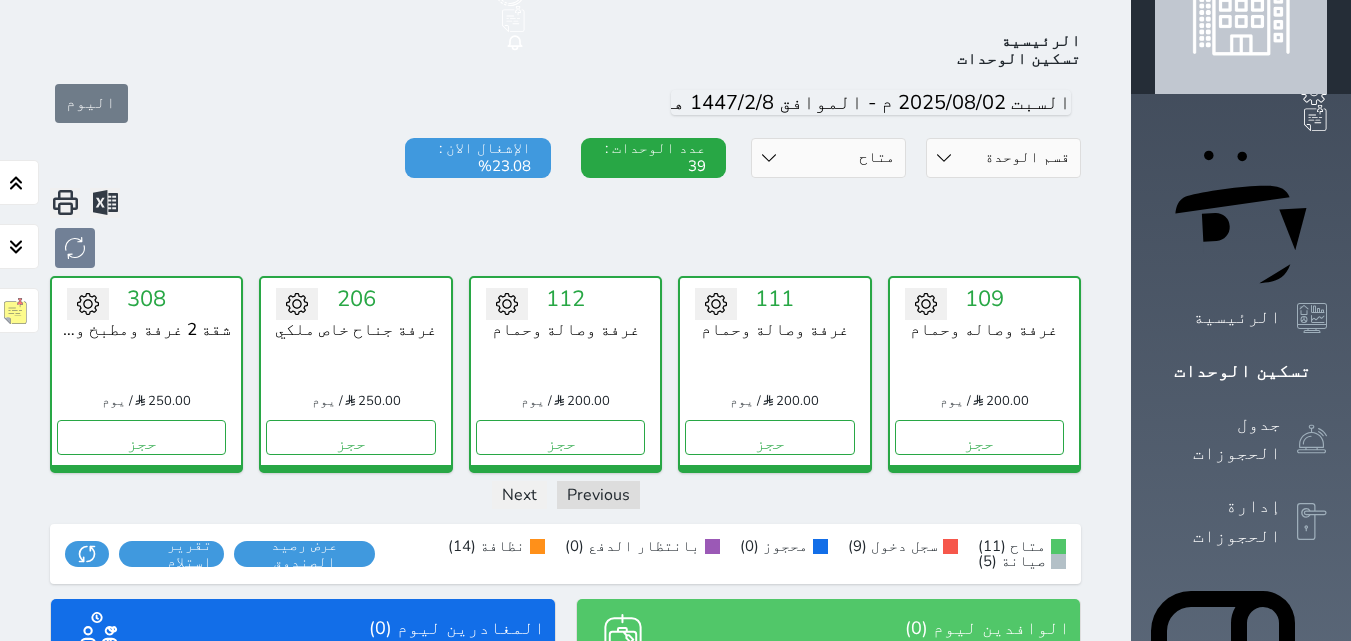 click on "اليوم" at bounding box center [565, 103] 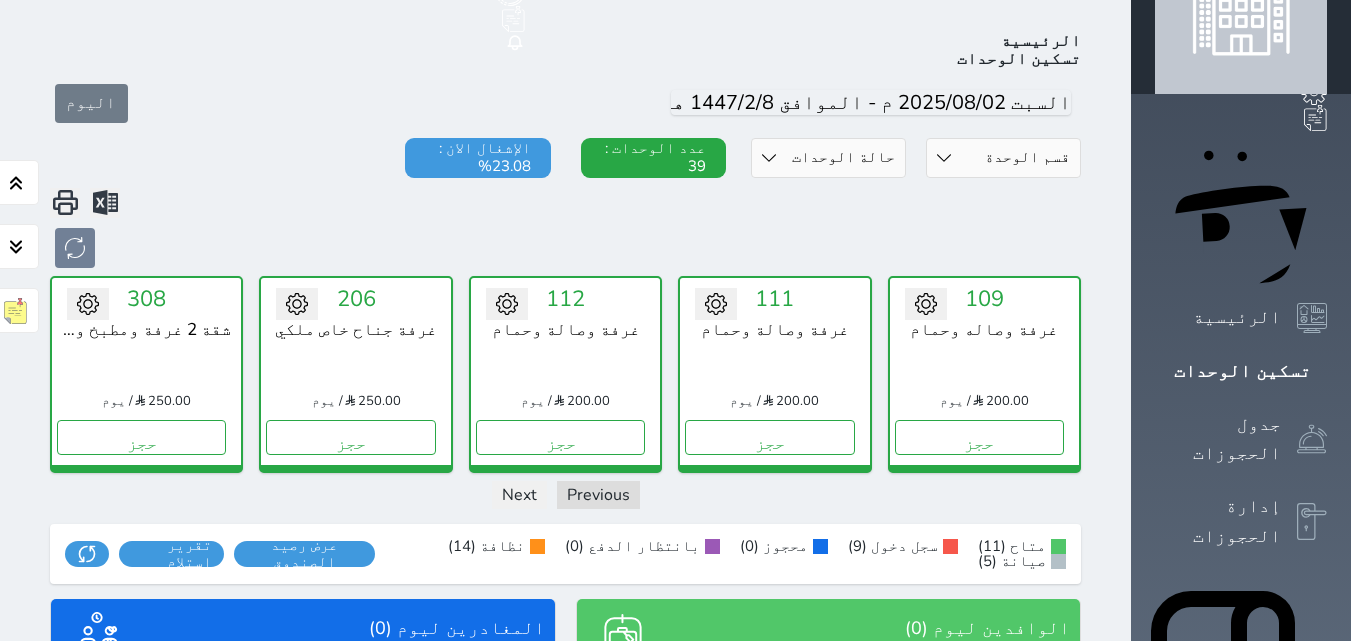 click on "حالة الوحدات متاح تحت التنظيف تحت الصيانة سجل دخول  لم يتم تسجيل الدخول" at bounding box center [828, 158] 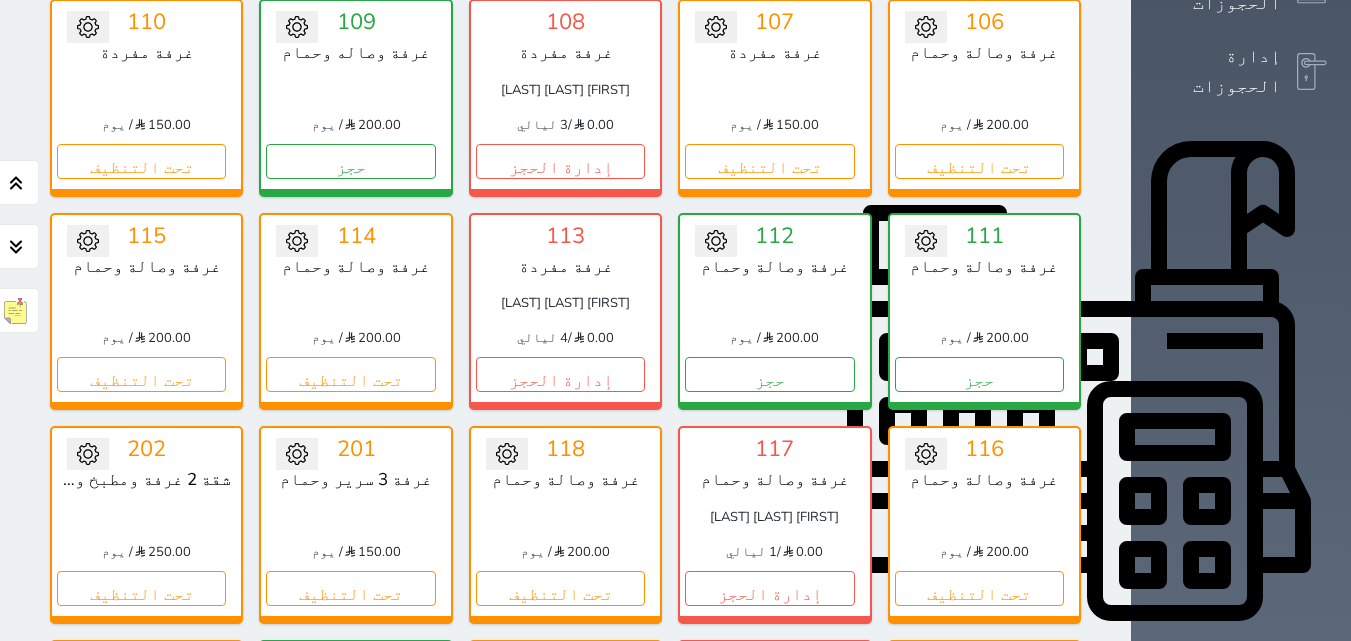 scroll, scrollTop: 578, scrollLeft: 0, axis: vertical 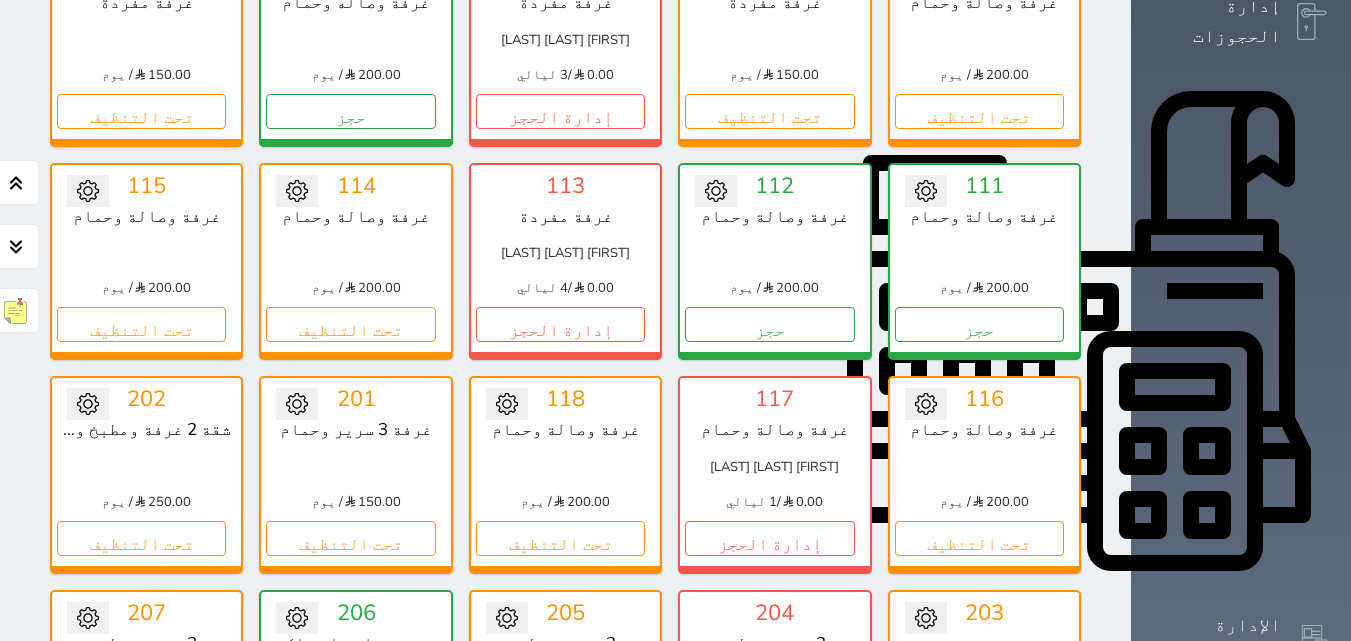 click on "تحت التنظيف" at bounding box center (560, 751) 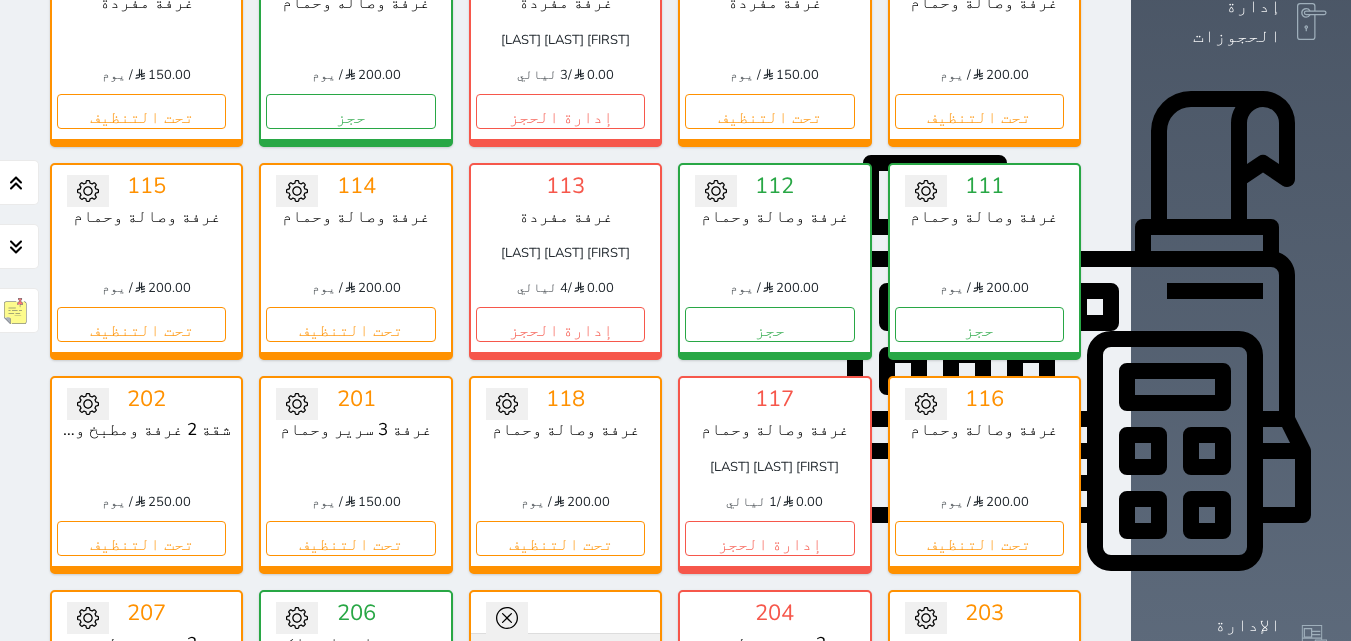 click on "تحويل لمتاح" at bounding box center (565, 651) 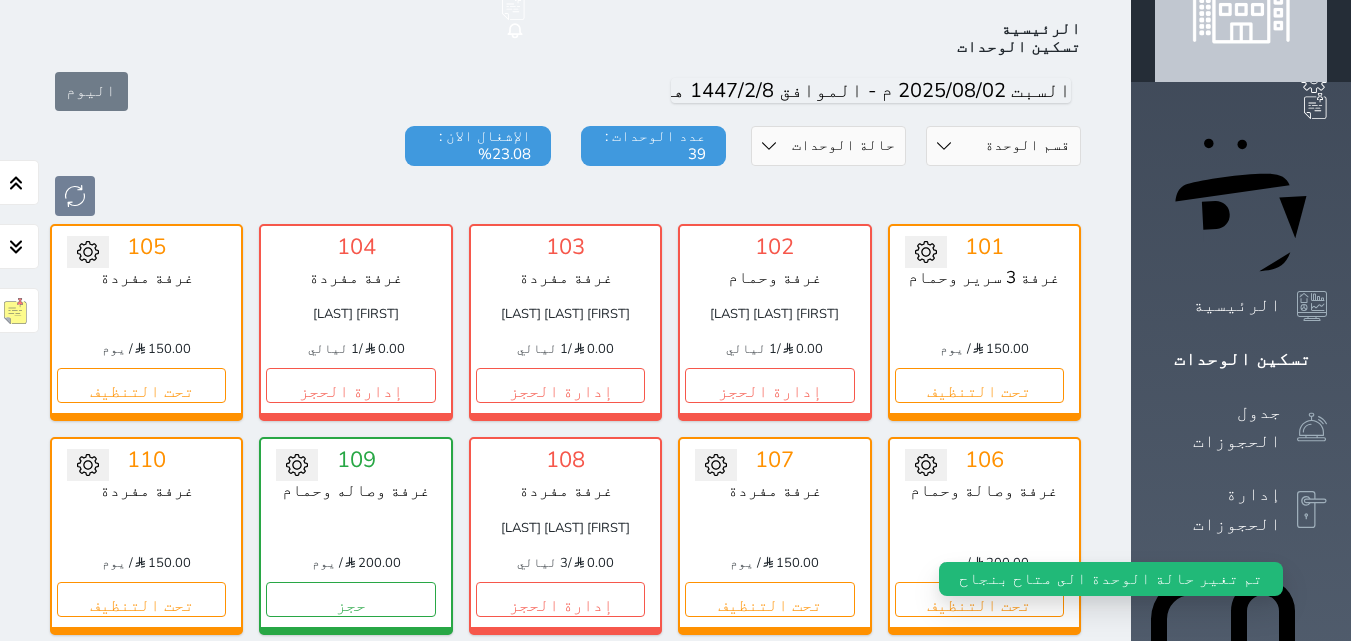 scroll, scrollTop: 0, scrollLeft: 0, axis: both 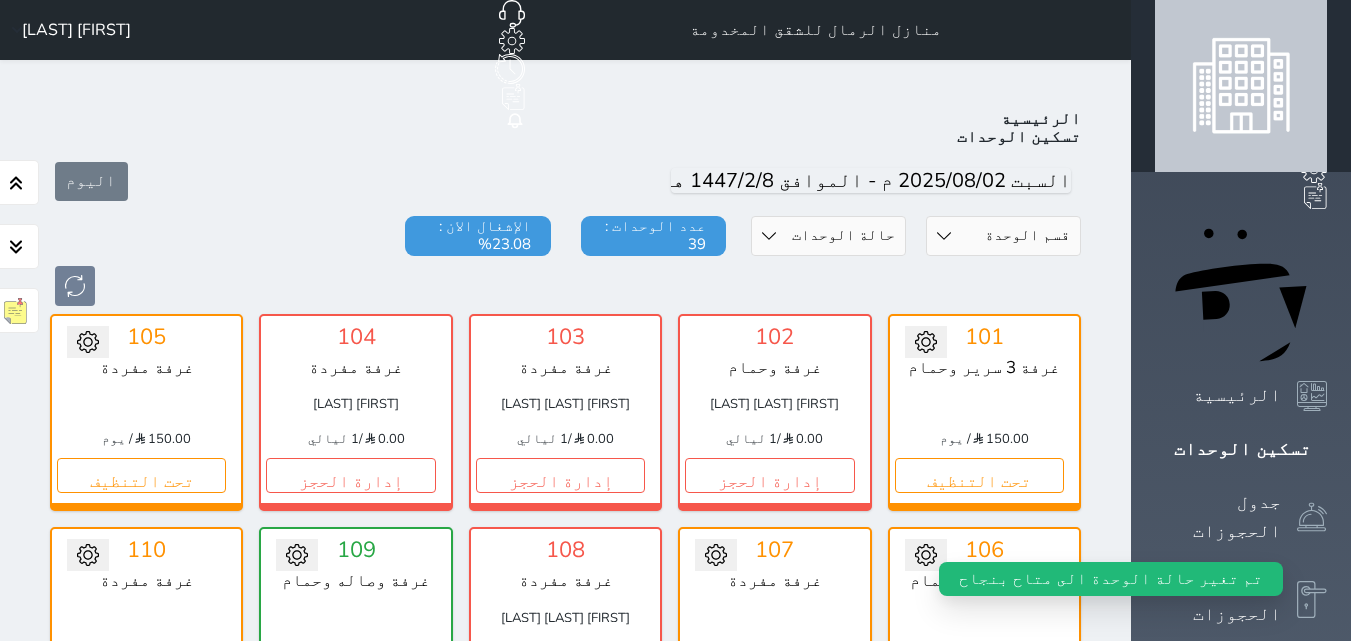 click on "حالة الوحدات متاح تحت التنظيف تحت الصيانة سجل دخول  لم يتم تسجيل الدخول" at bounding box center (828, 236) 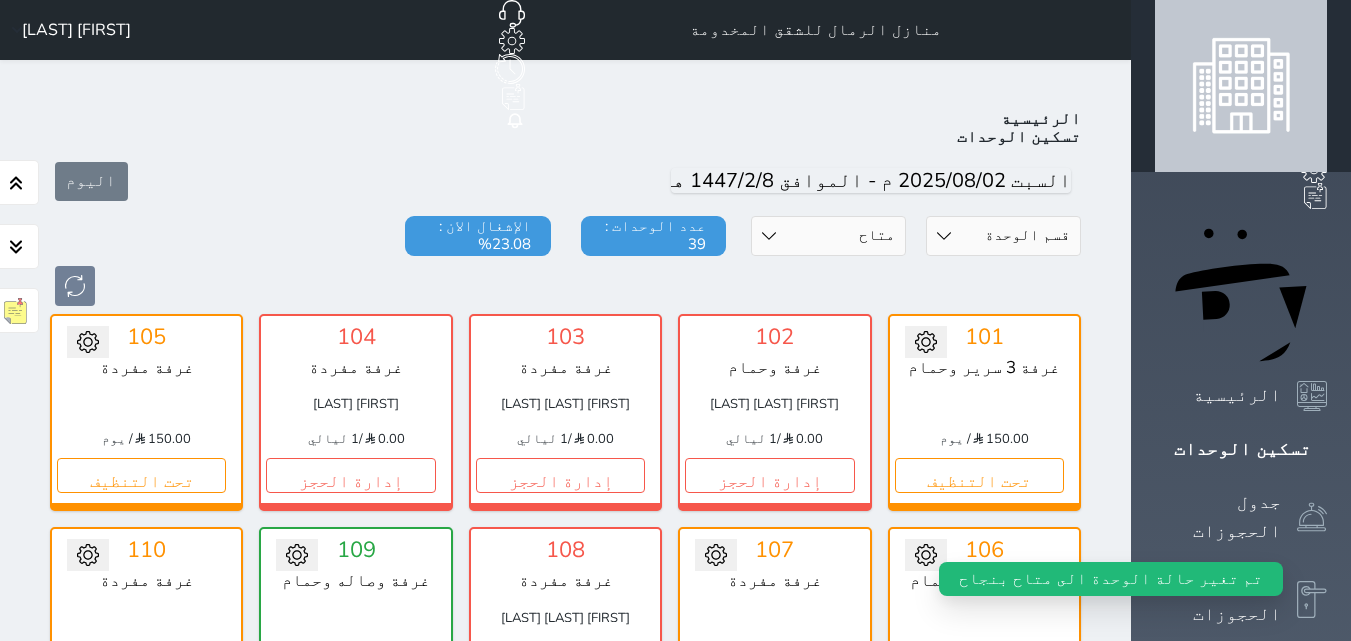 click on "حالة الوحدات متاح تحت التنظيف تحت الصيانة سجل دخول  لم يتم تسجيل الدخول" at bounding box center [828, 236] 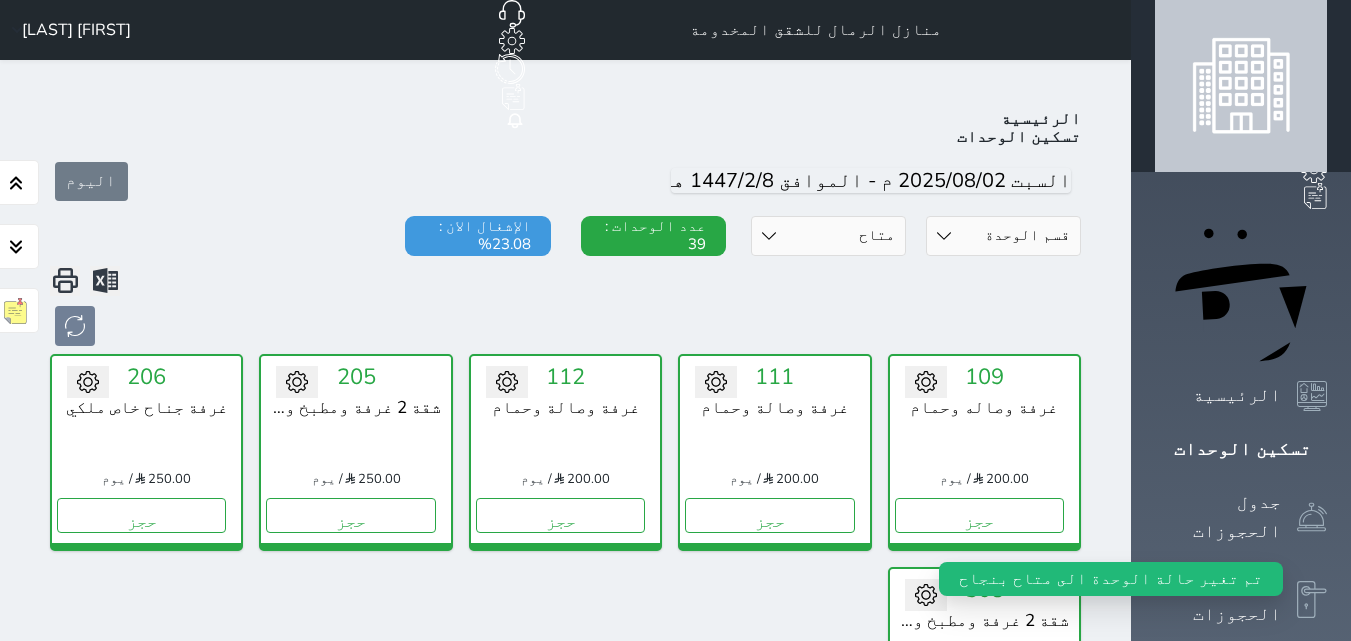 scroll, scrollTop: 78, scrollLeft: 0, axis: vertical 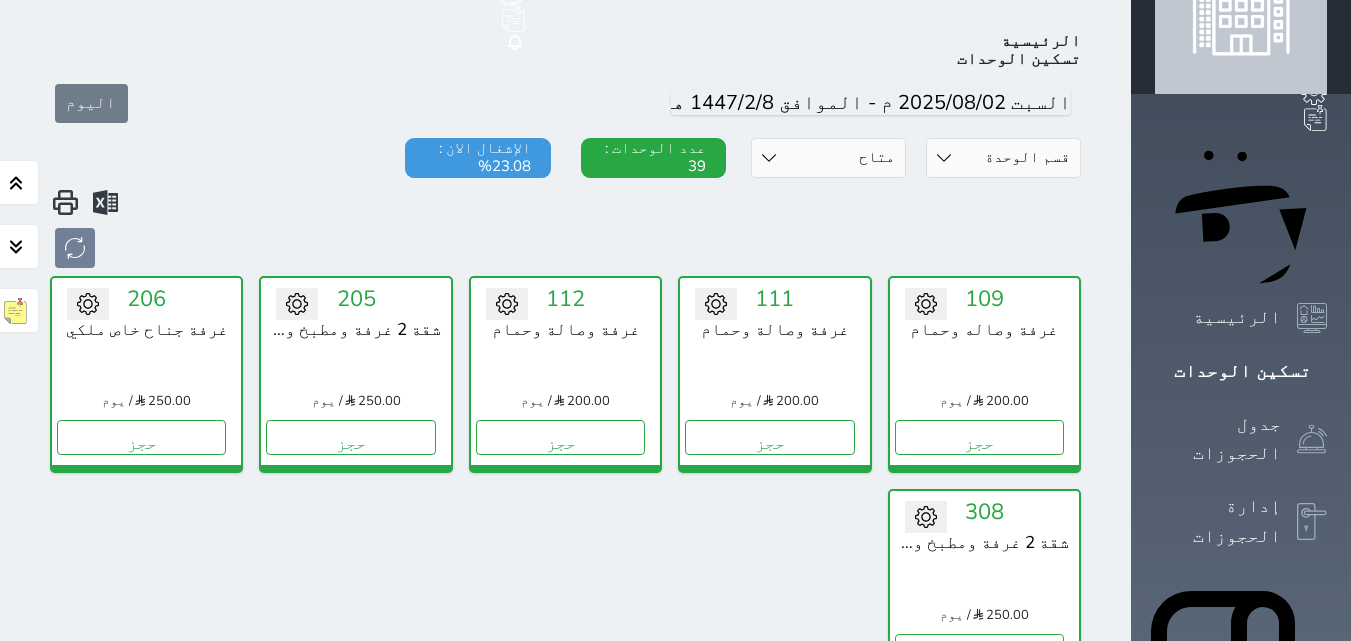 click on "حالة الوحدات متاح تحت التنظيف تحت الصيانة سجل دخول  لم يتم تسجيل الدخول" at bounding box center (828, 158) 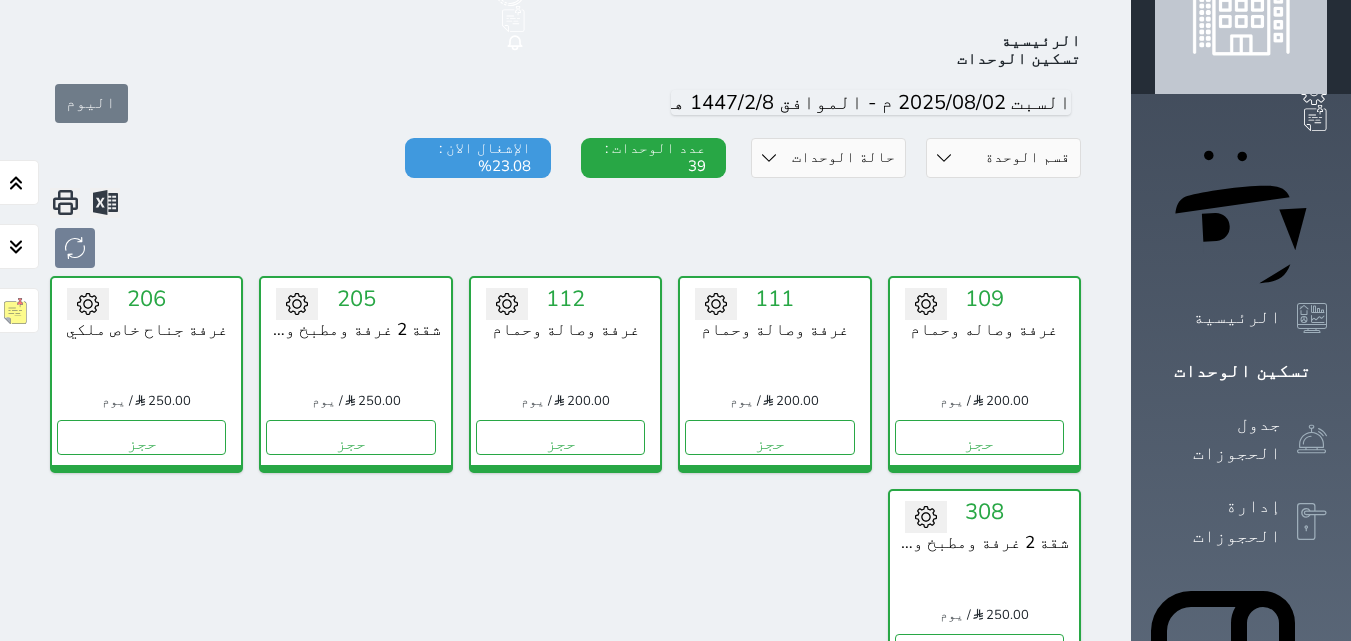 click on "حالة الوحدات متاح تحت التنظيف تحت الصيانة سجل دخول  لم يتم تسجيل الدخول" at bounding box center [828, 158] 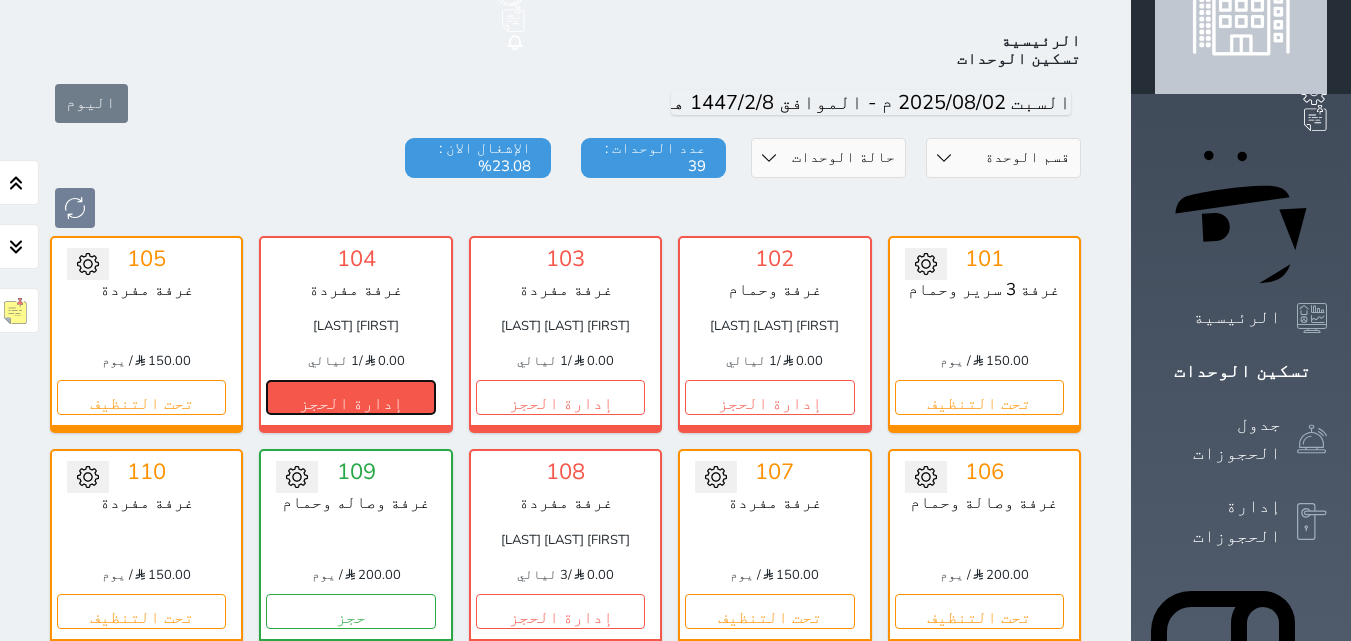 click on "إدارة الحجز" at bounding box center (350, 397) 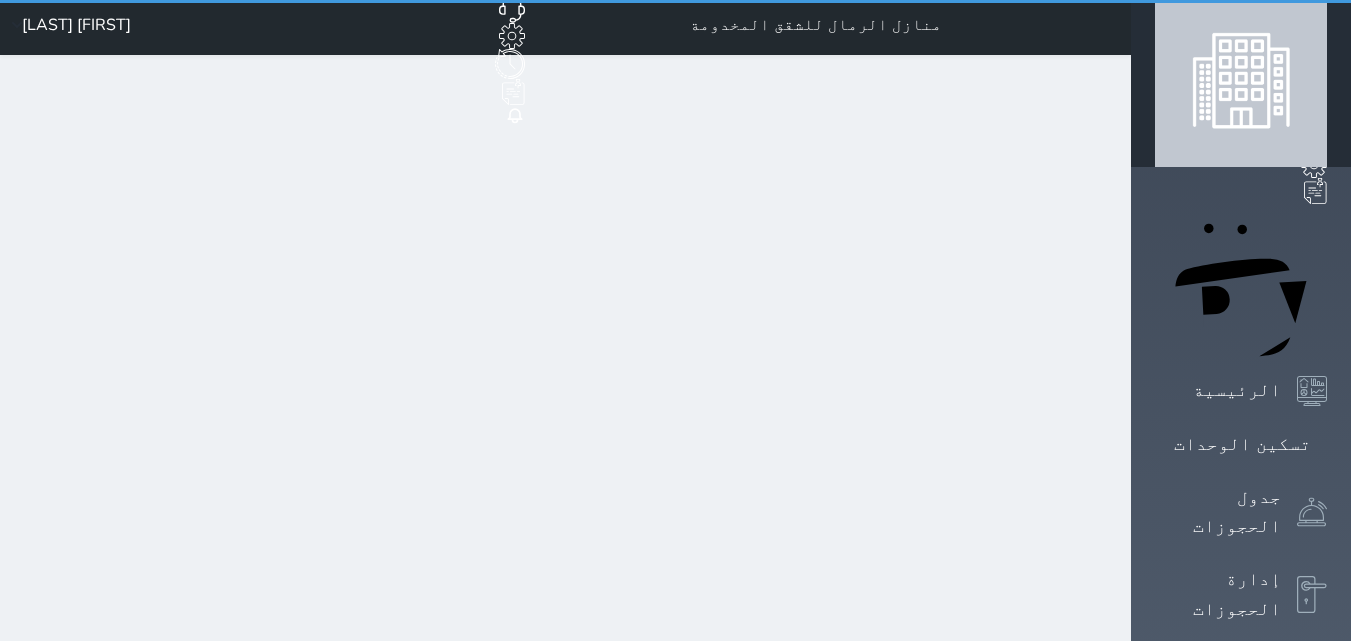 scroll, scrollTop: 0, scrollLeft: 0, axis: both 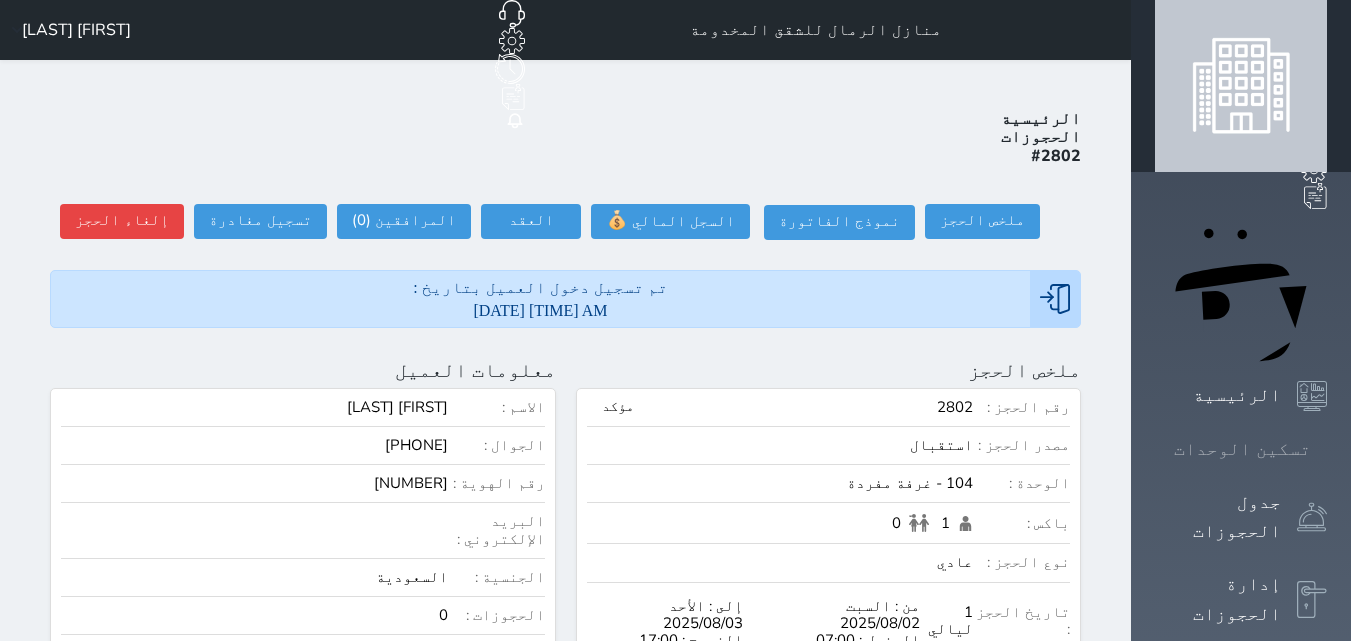 click on "تسكين الوحدات" at bounding box center [1242, 449] 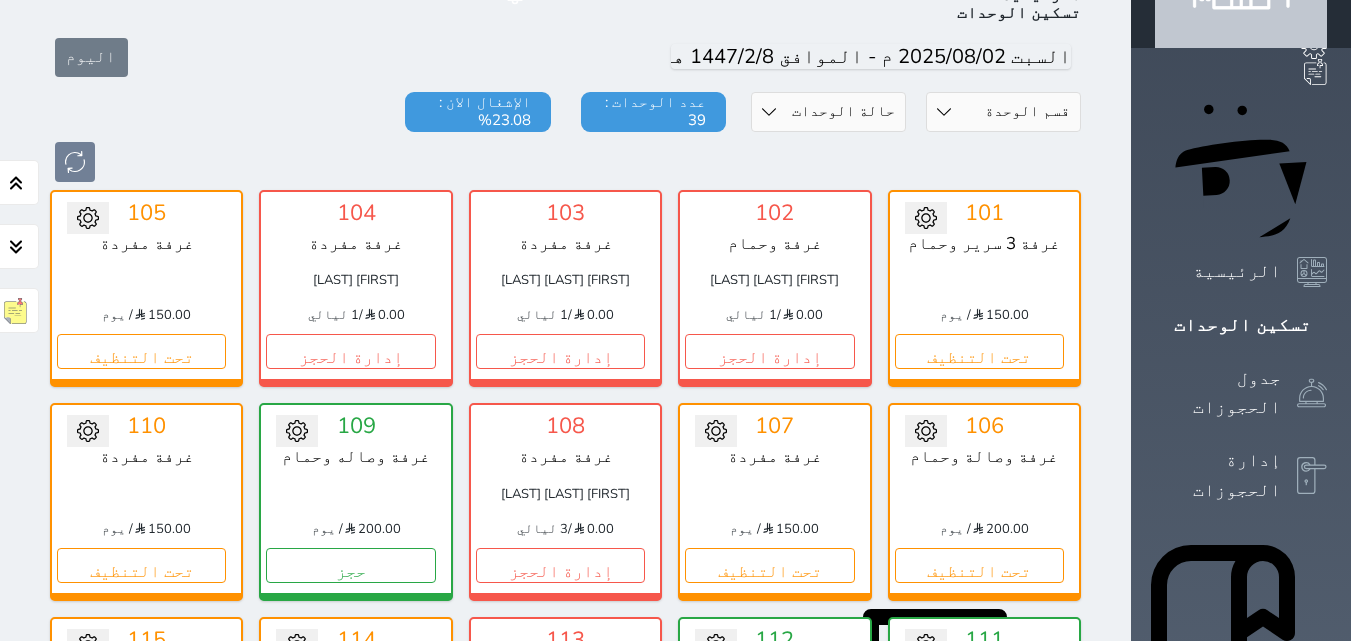 scroll, scrollTop: 178, scrollLeft: 0, axis: vertical 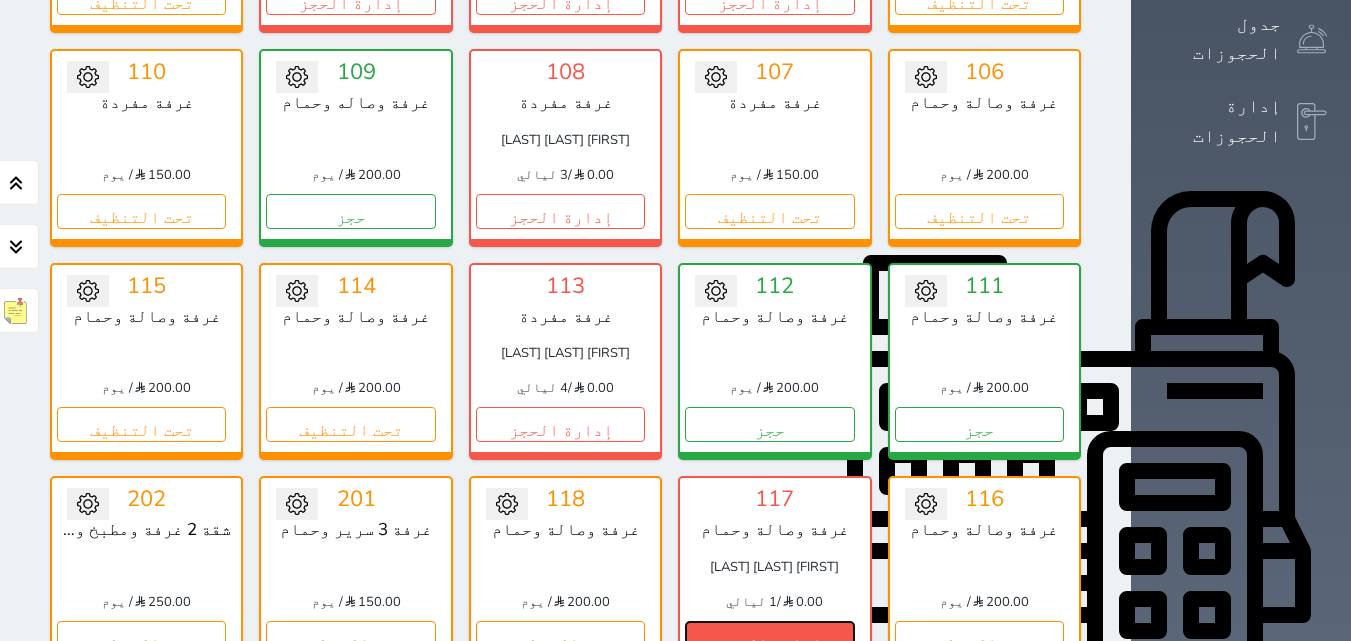 click on "إدارة الحجز" at bounding box center [769, 638] 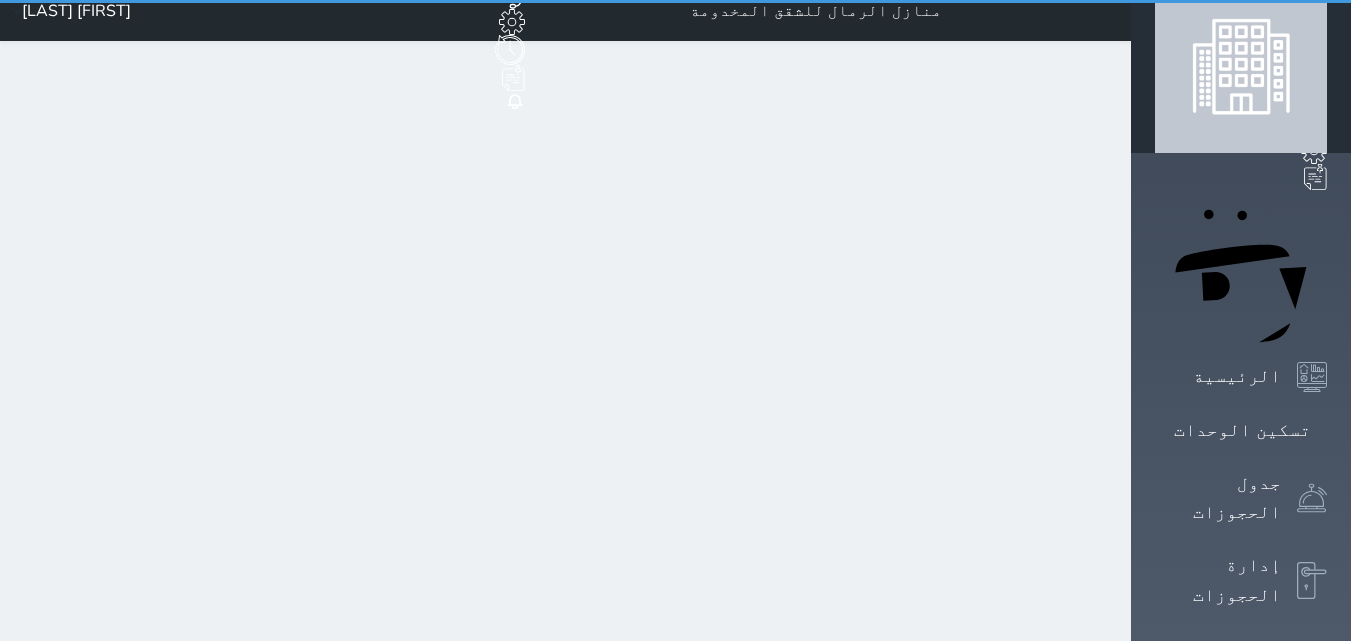 scroll, scrollTop: 0, scrollLeft: 0, axis: both 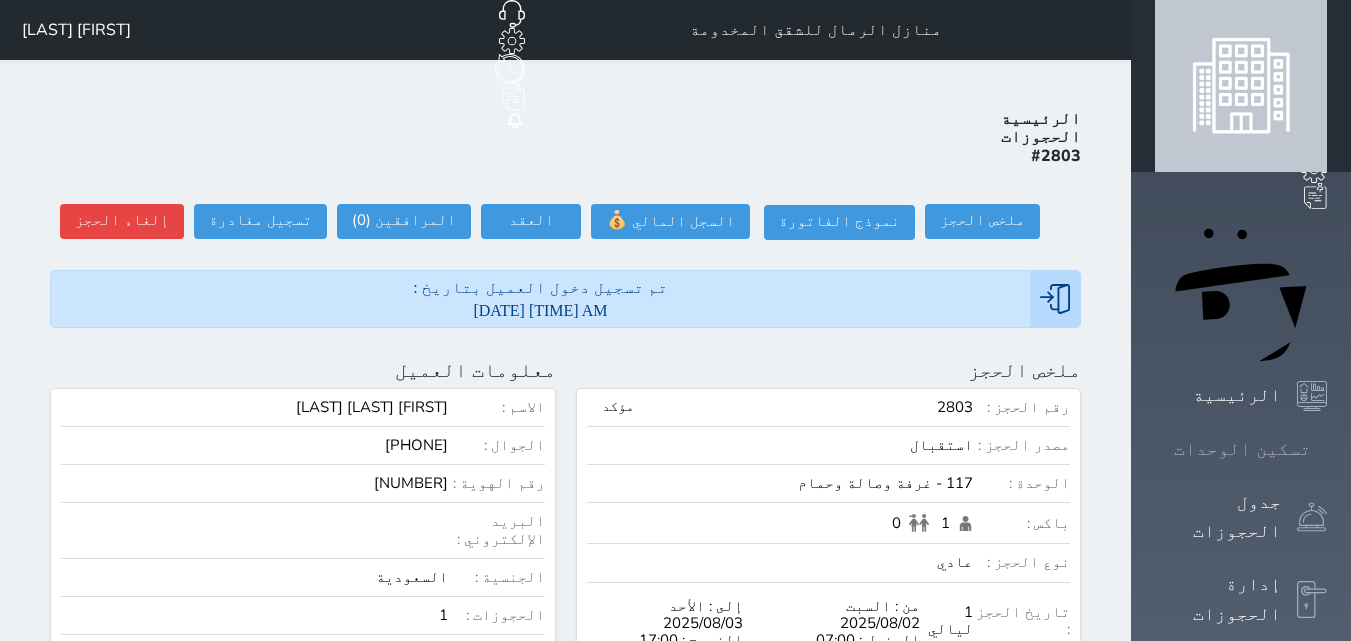 click 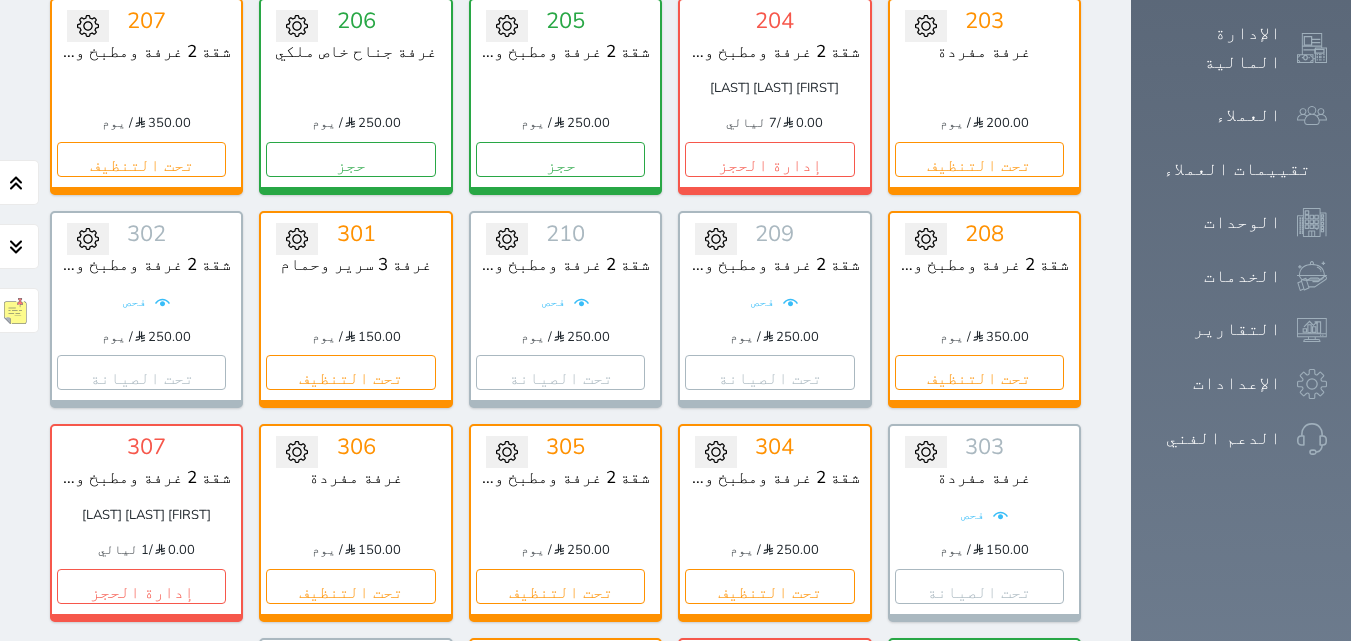 scroll, scrollTop: 1178, scrollLeft: 0, axis: vertical 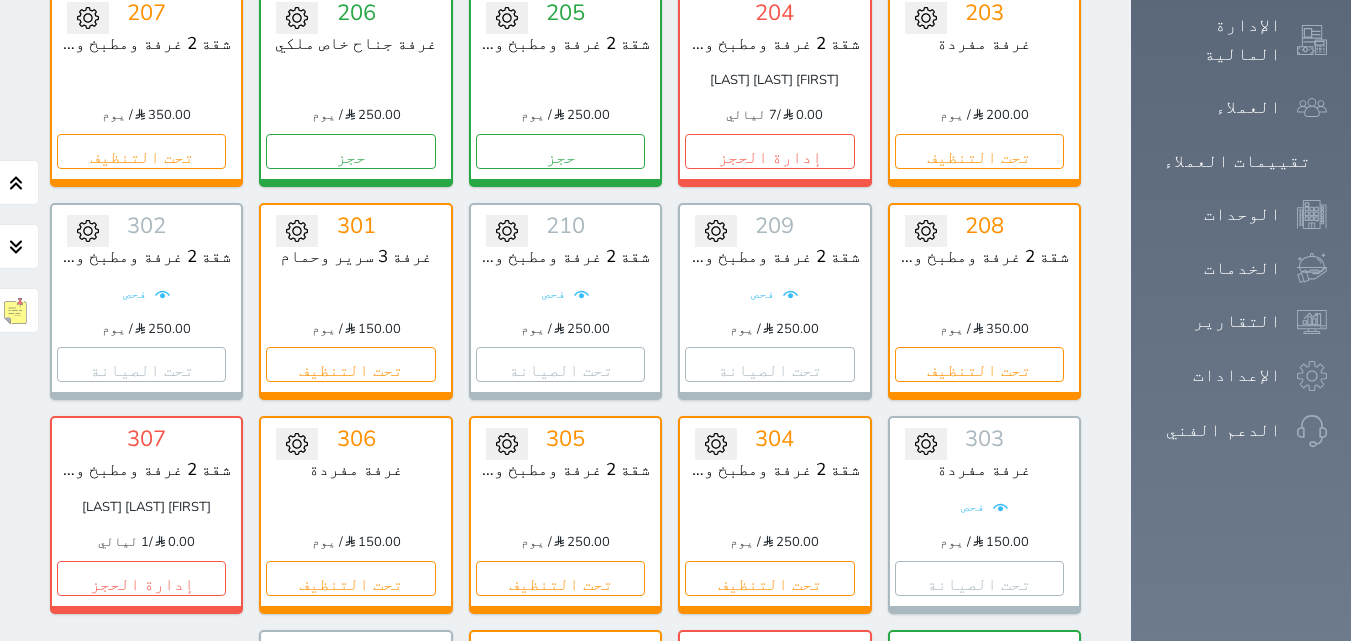 click on "الرئيسية   تسكين الوحدات       اليوم   قسم الوحدة   غرفة وصالة وحمام شقة 2 غرفة ومطبخ وحمام غرفة مفردة   حالة الوحدات متاح تحت التنظيف تحت الصيانة سجل دخول  لم يتم تسجيل الدخول   عدد الوحدات : 39   الإشغال الان : 23.08%
تحويل لمتاح
101   غرفة 3 سرير وحمام
150.00
/ يوم             تحت التنظيف         تغيير الحالة الى صيانة                   التاريخ المتوقع للانتهاء       حفظ                   102   غرفة وحمام
[NAME]
0.00
/   1 ليالي           إدارة الحجز               تغيير الحالة الى صيانة                         حفظ                   103" at bounding box center (565, 91) 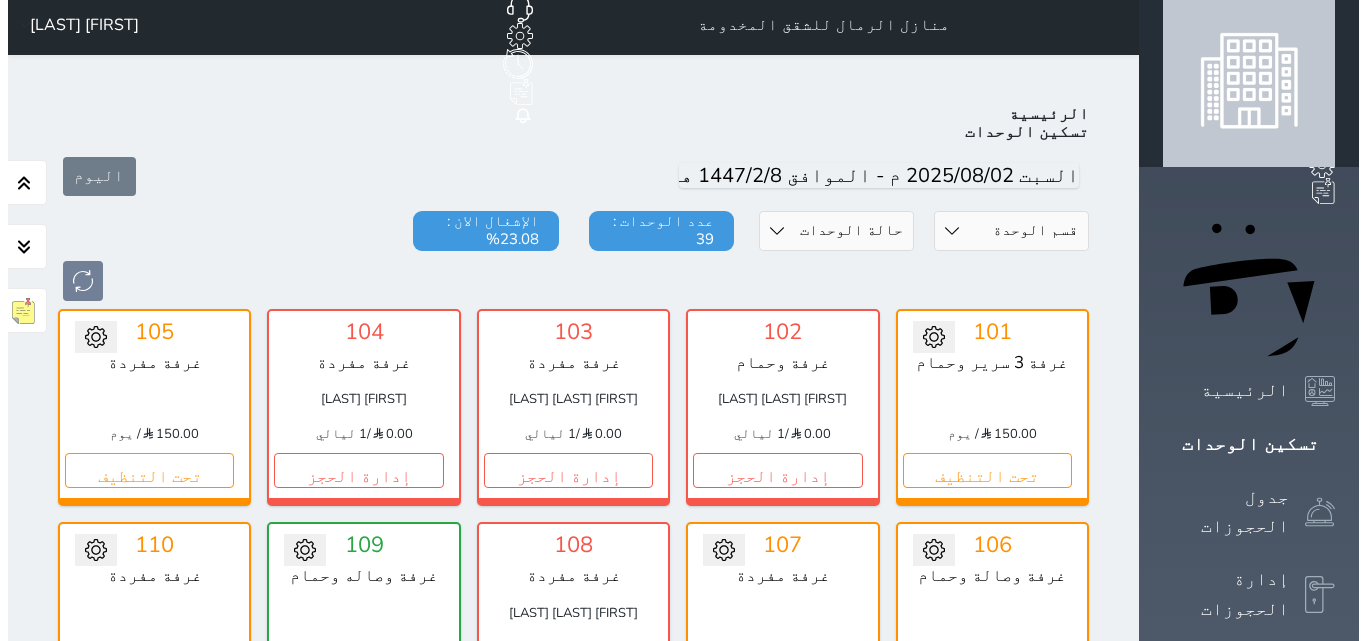 scroll, scrollTop: 0, scrollLeft: 0, axis: both 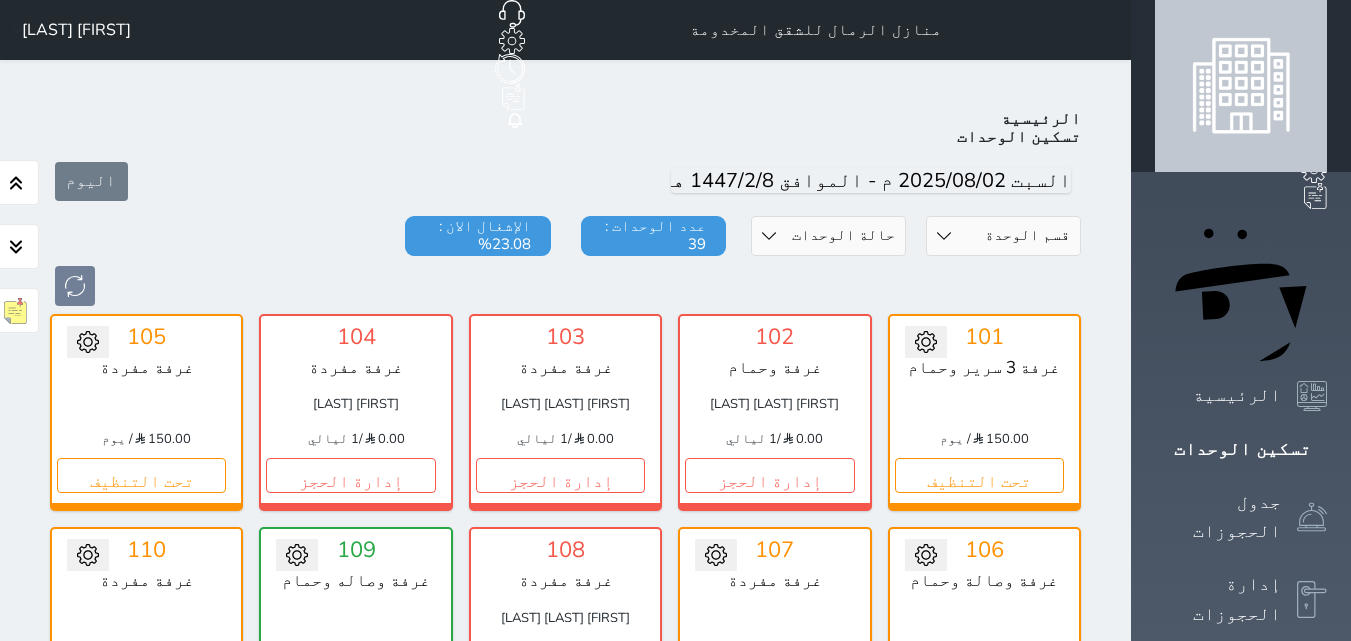 drag, startPoint x: 1263, startPoint y: 569, endPoint x: 1078, endPoint y: 542, distance: 186.95988 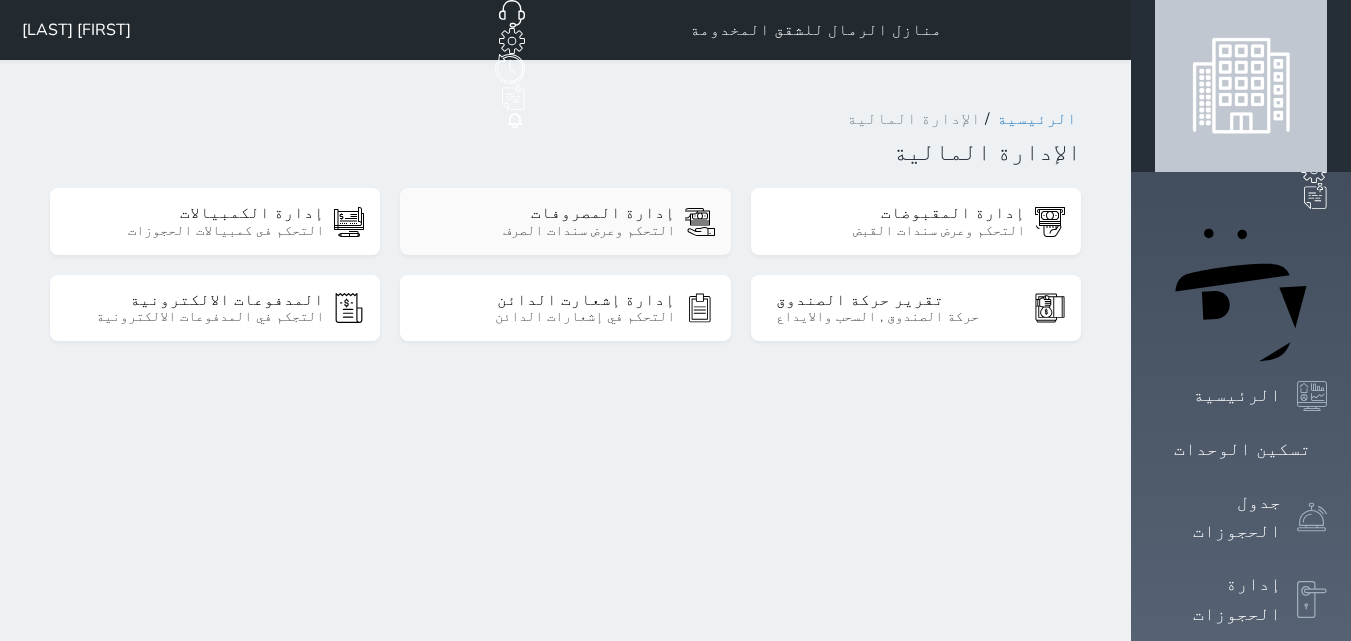 click on "إدارة المصروفات" at bounding box center [550, 213] 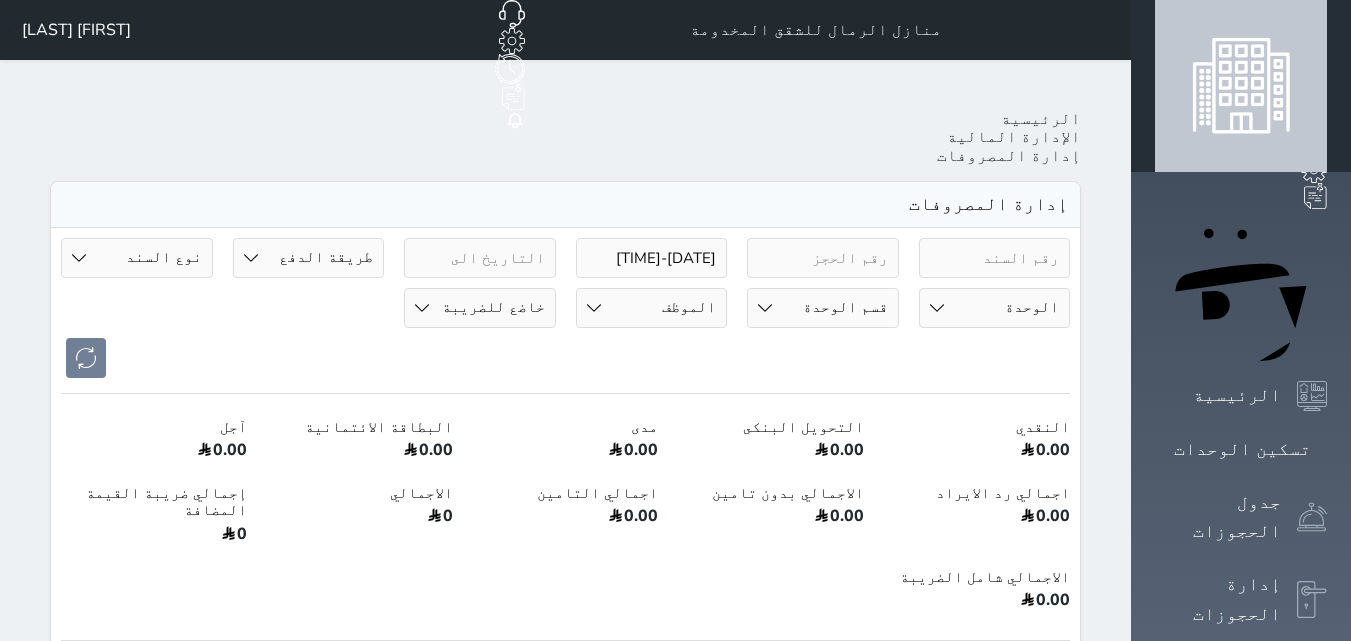 click on "اضافة سند صرف" at bounding box center (996, 669) 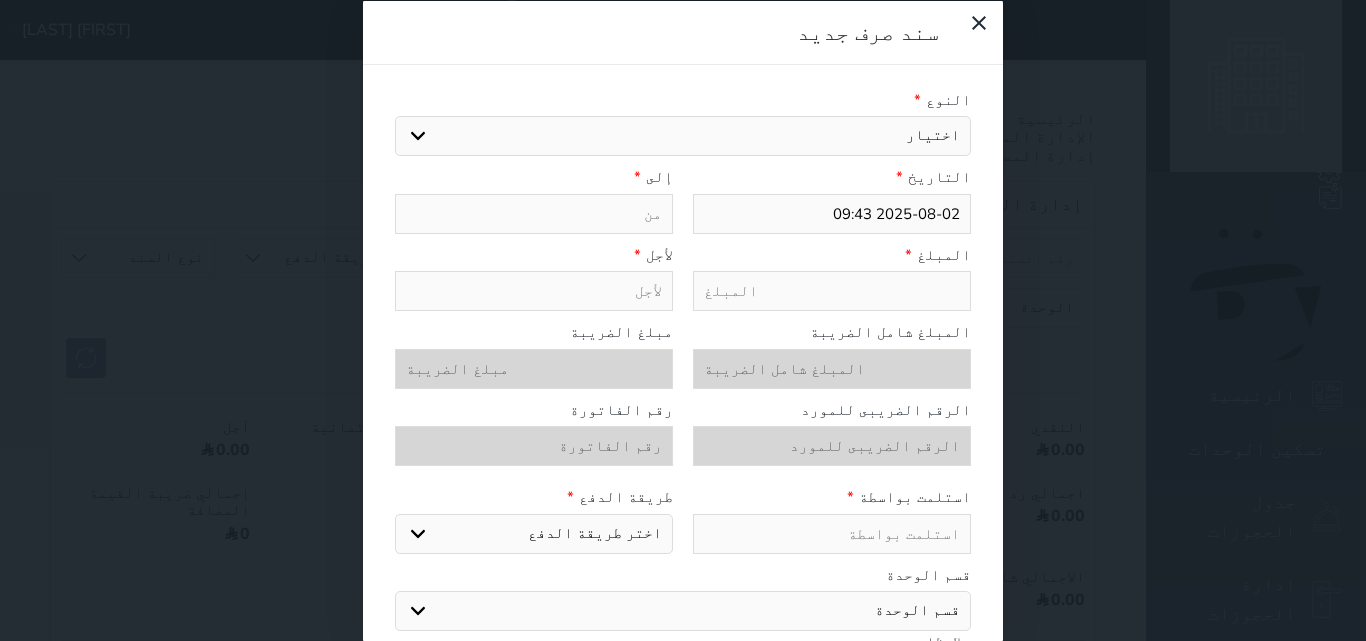 click on "اختيار   مرتجع إيجار رواتب صيانة مصروفات عامة تحويل من الصندوق الى الادارة استرجاع تامين استرجاع العربون رواتب الموظفين فواتير الكهرباء فواتير التلفون والنت فواتير مياه التحليه" at bounding box center [683, 136] 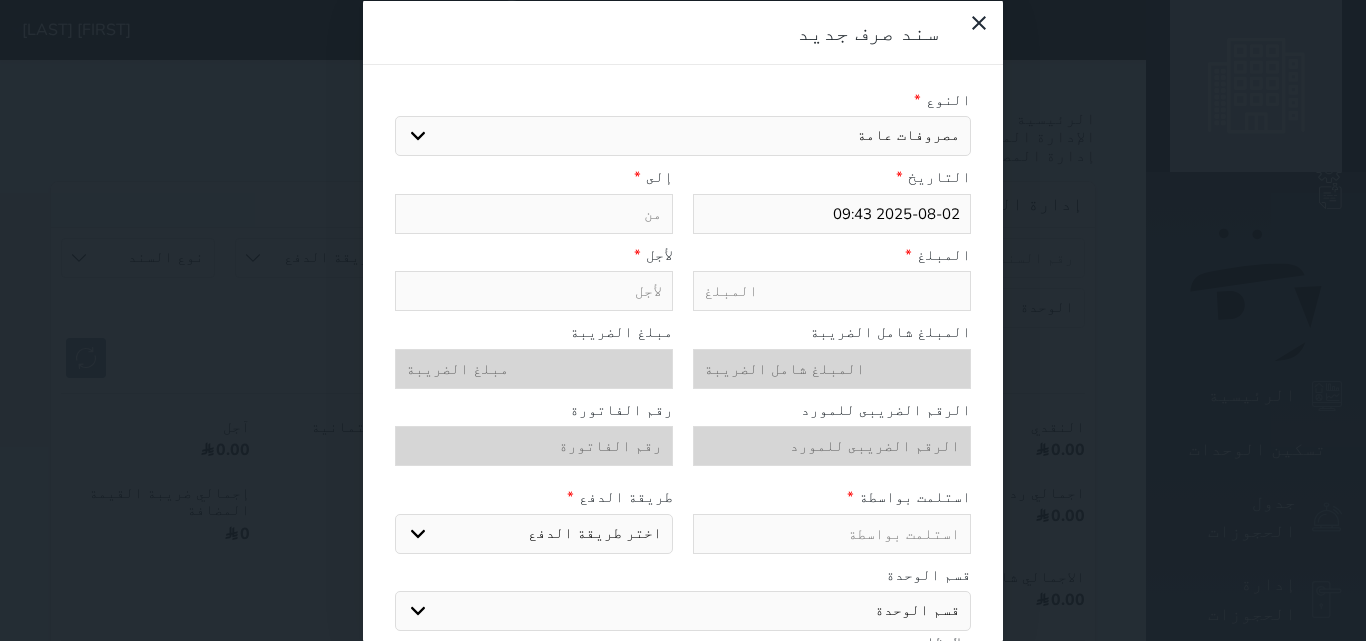 click on "اختيار   مرتجع إيجار رواتب صيانة مصروفات عامة تحويل من الصندوق الى الادارة استرجاع تامين استرجاع العربون رواتب الموظفين فواتير الكهرباء فواتير التلفون والنت فواتير مياه التحليه" at bounding box center [683, 136] 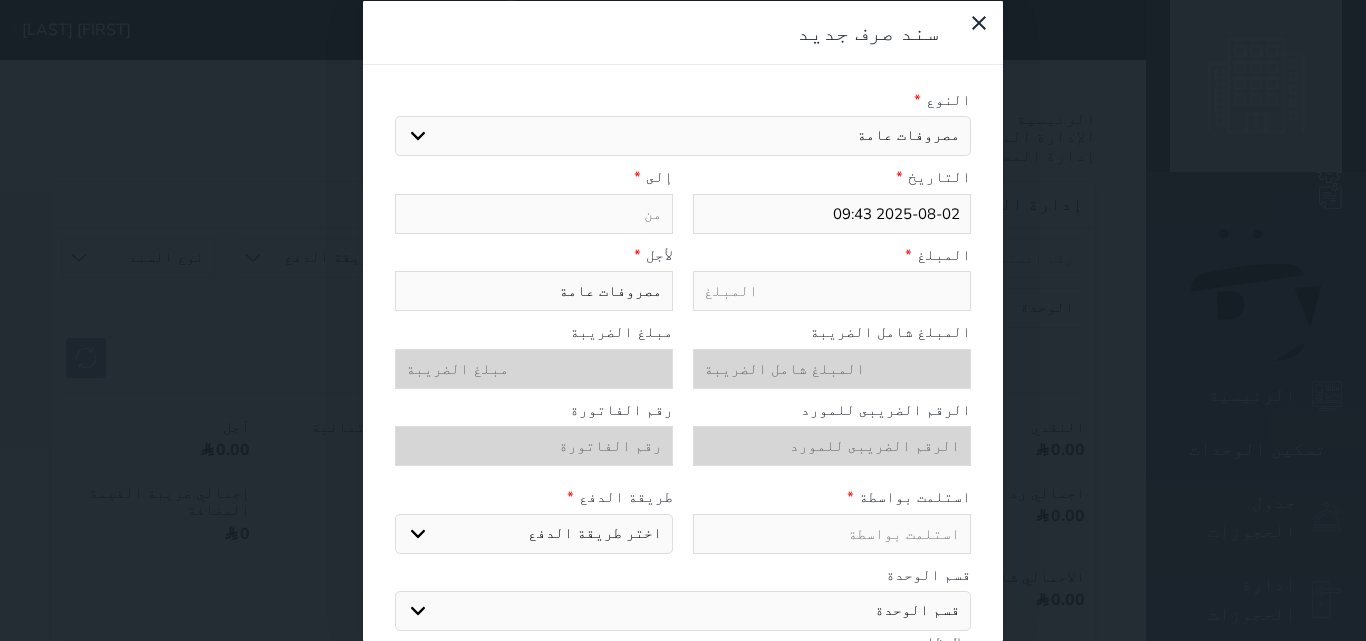 select 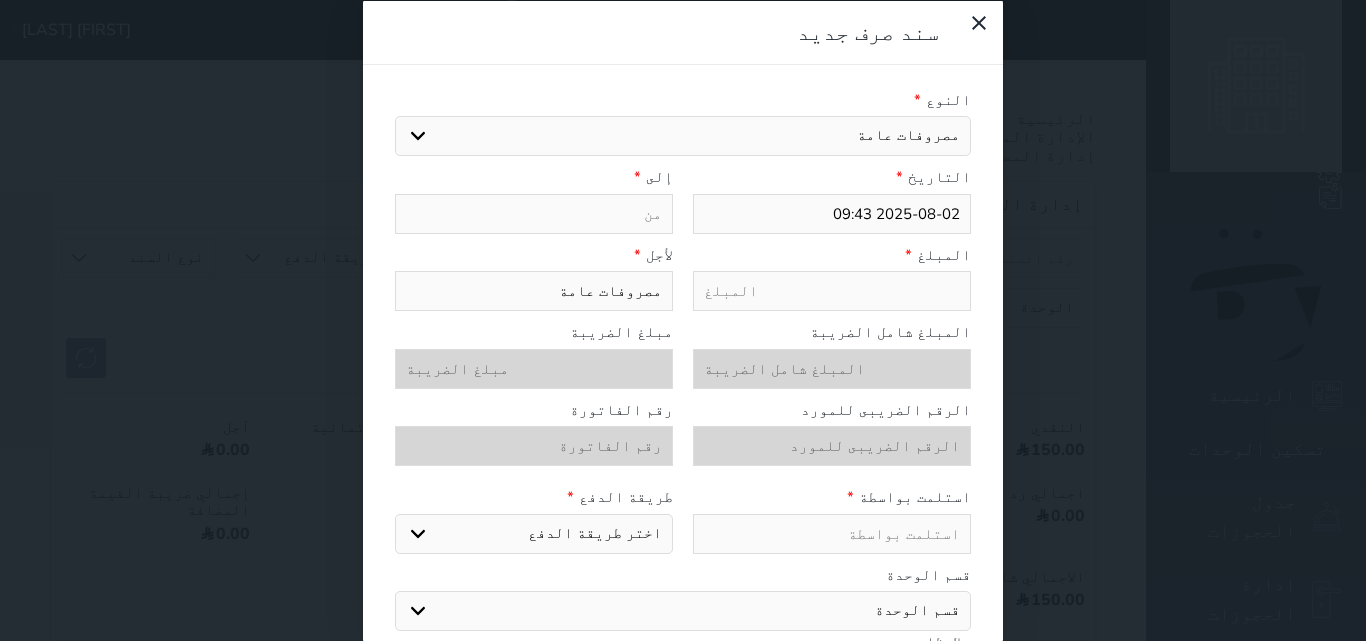 click on "مصروفات عامة" at bounding box center (534, 291) 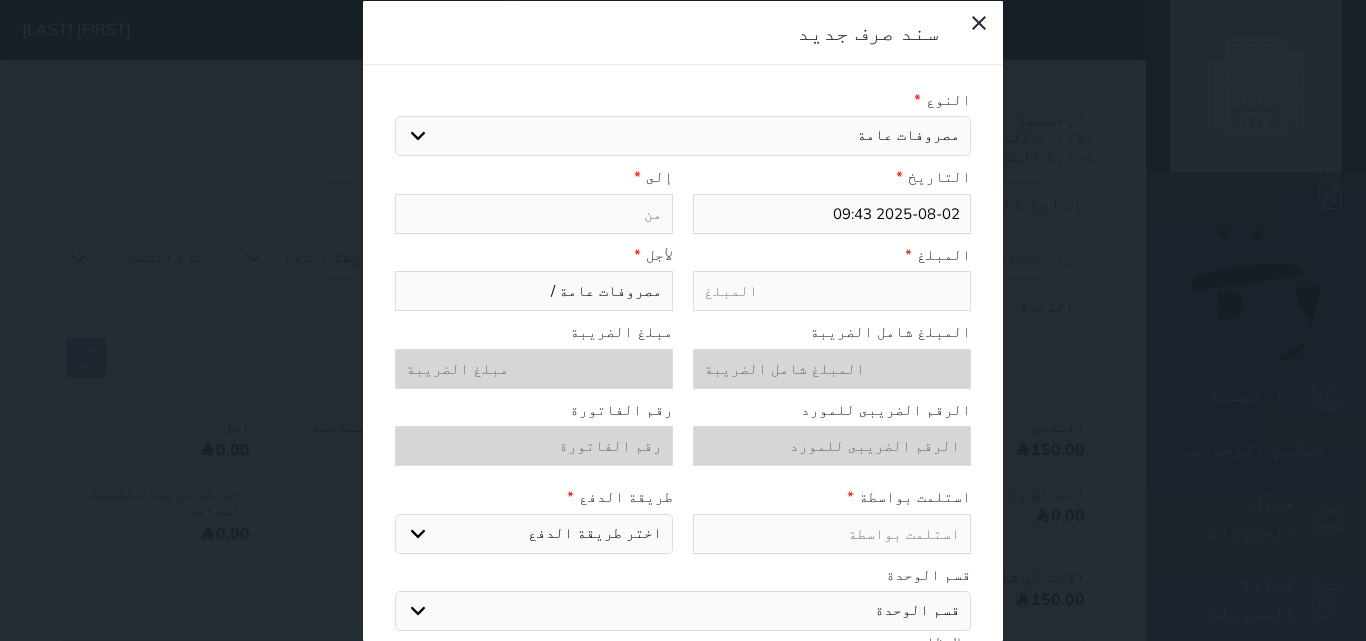 type on "مصروفات عامة /" 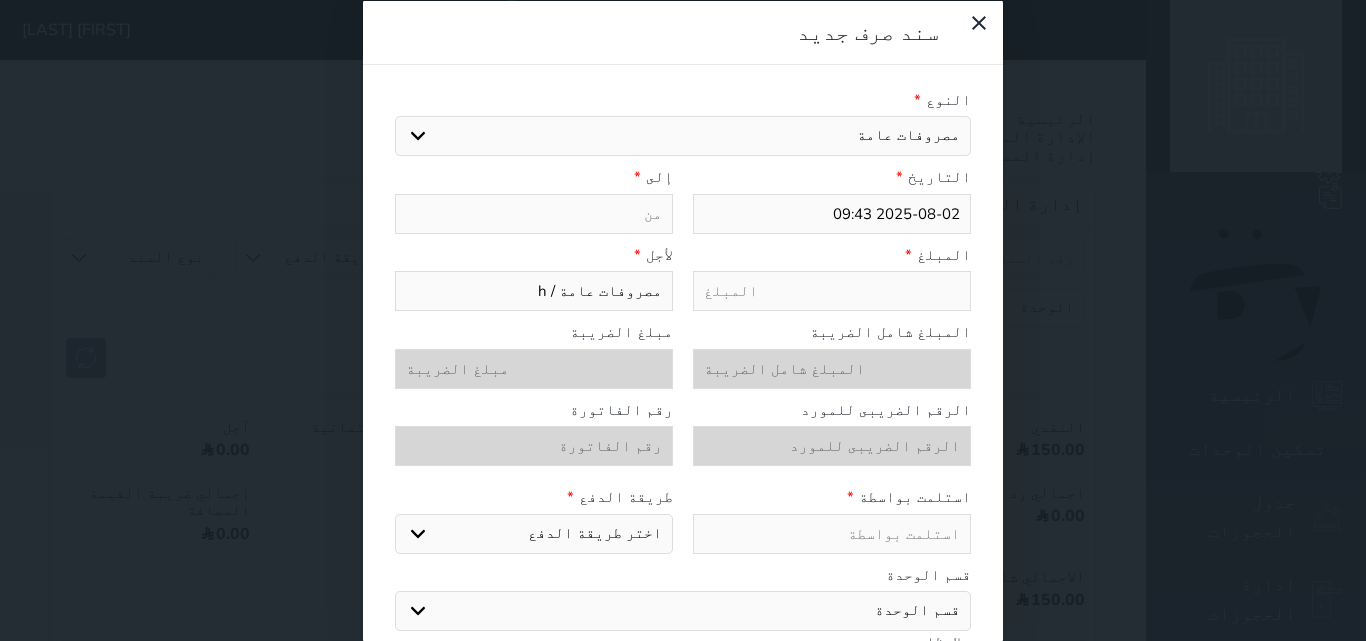 type on "مصروفات عامة / hg" 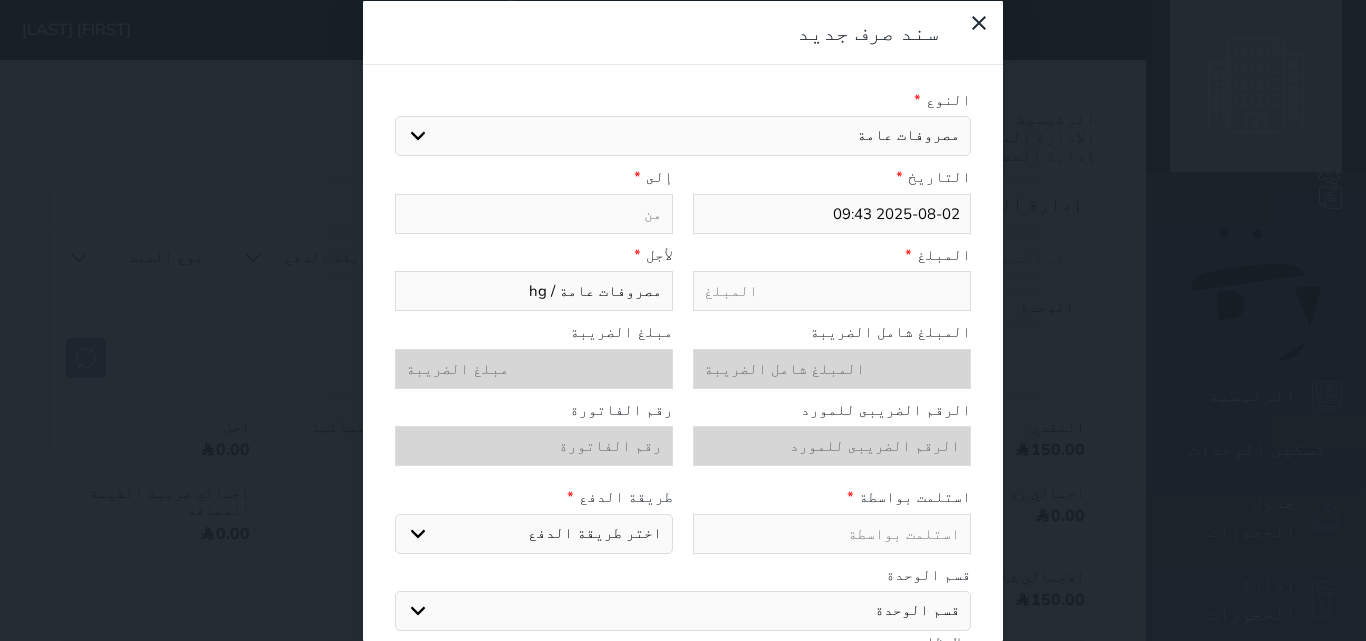 type on "مصروفات عامة / hgj" 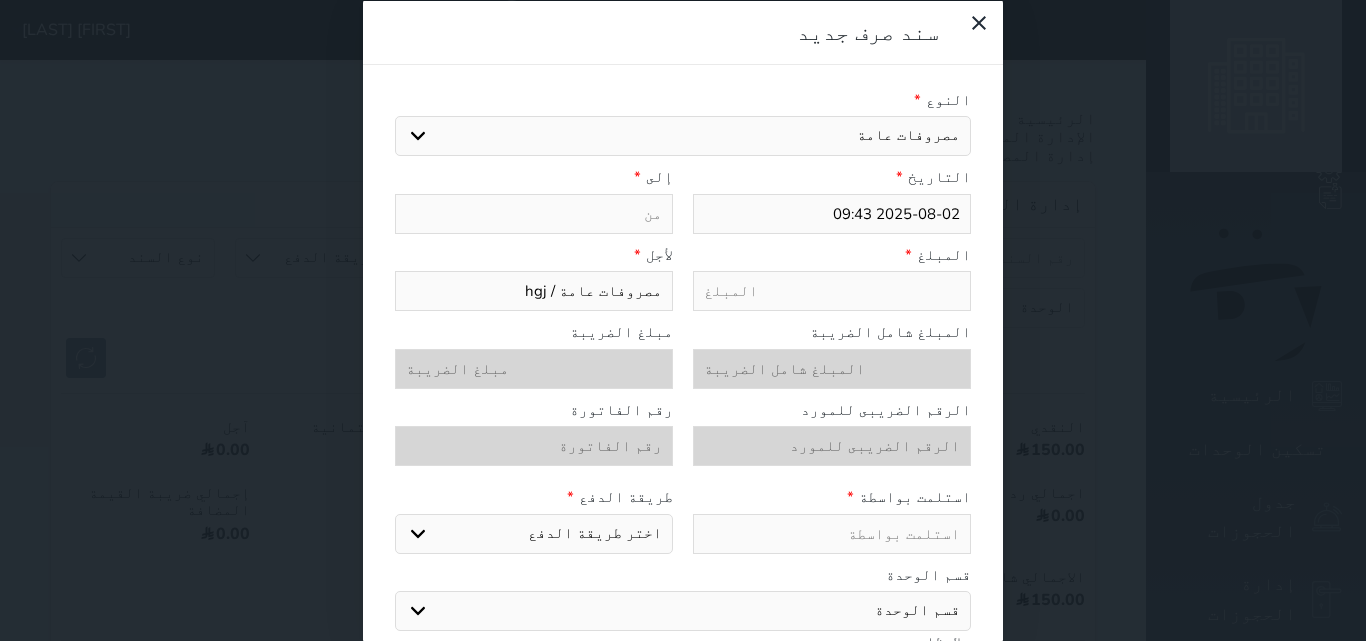 type on "مصروفات عامة / hgj," 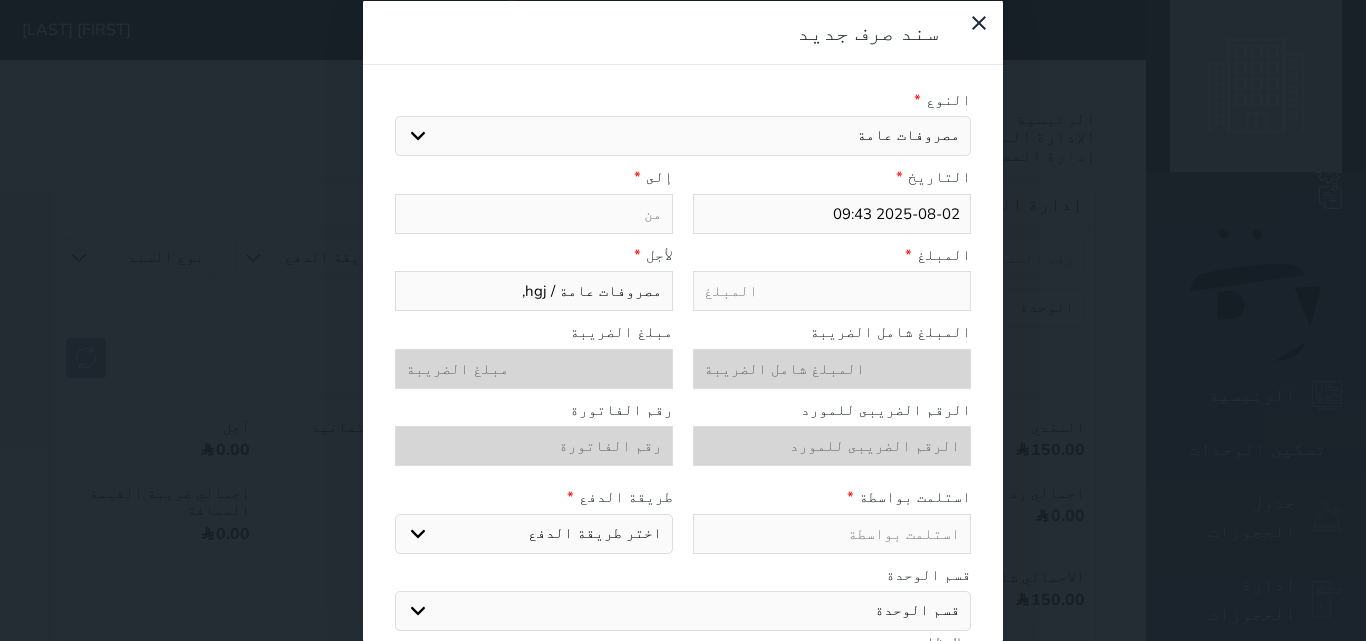 select 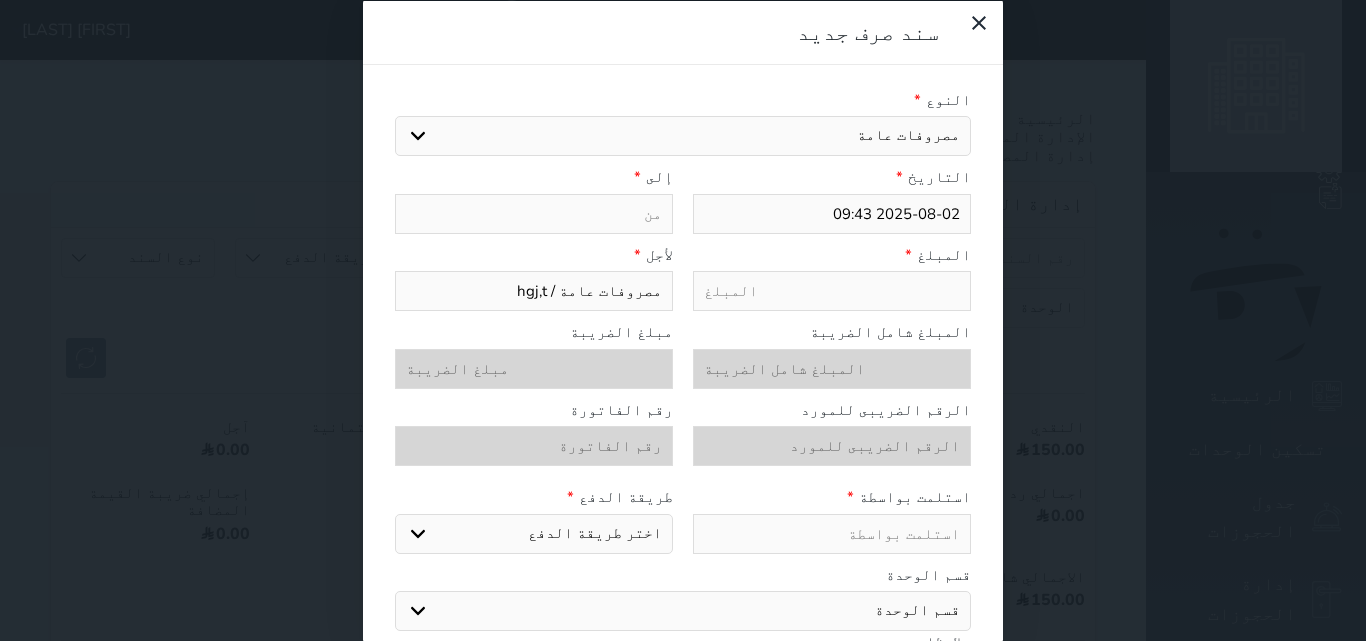 type on "مصروفات عامة / hgj,td" 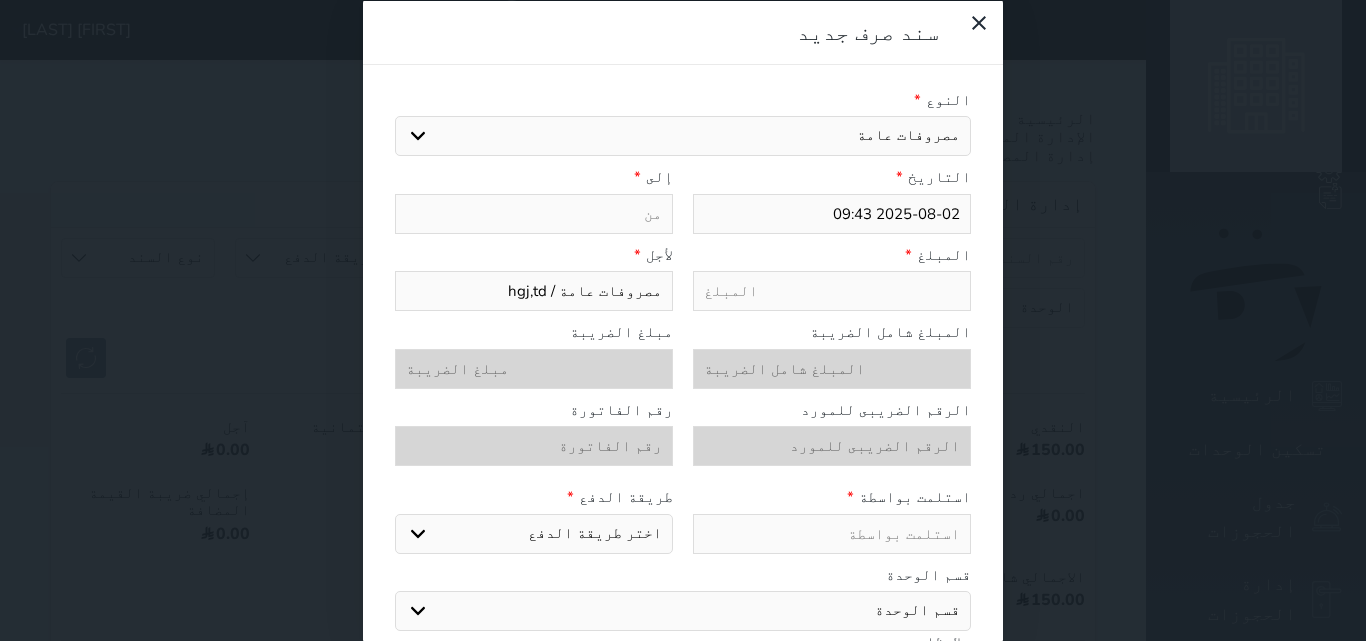 select 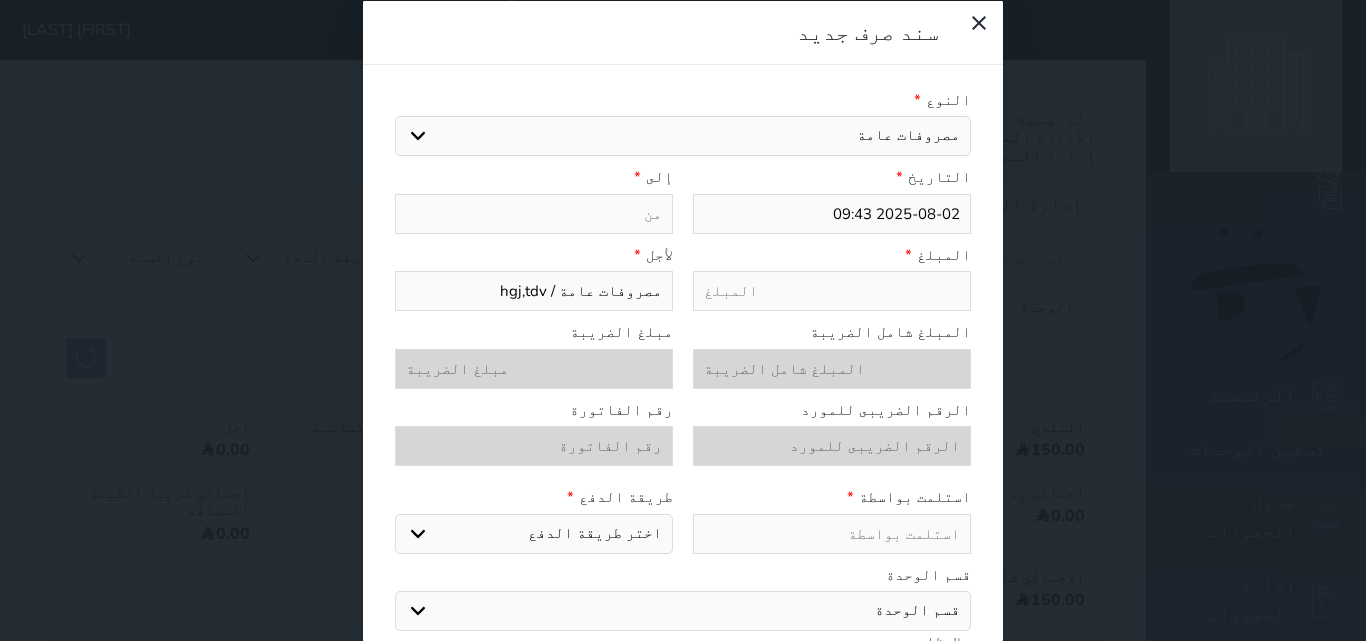 type on "مصروفات عامة / hgj,tdv" 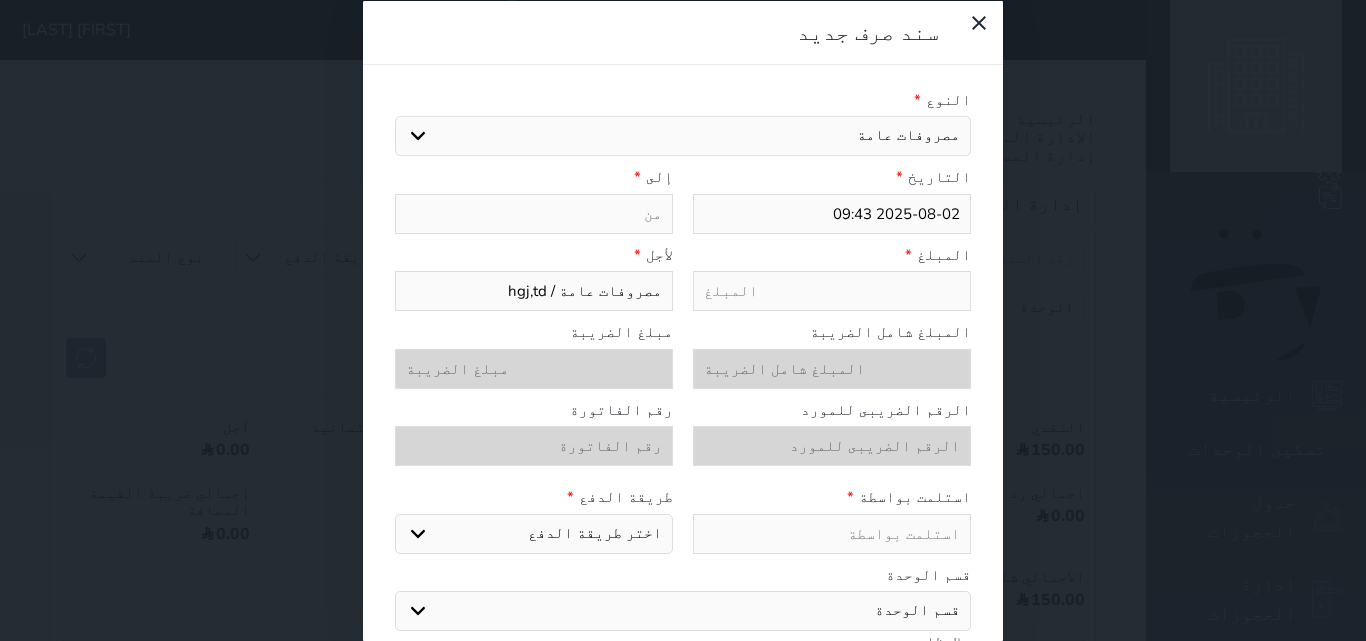 type on "مصروفات عامة / hgj,t" 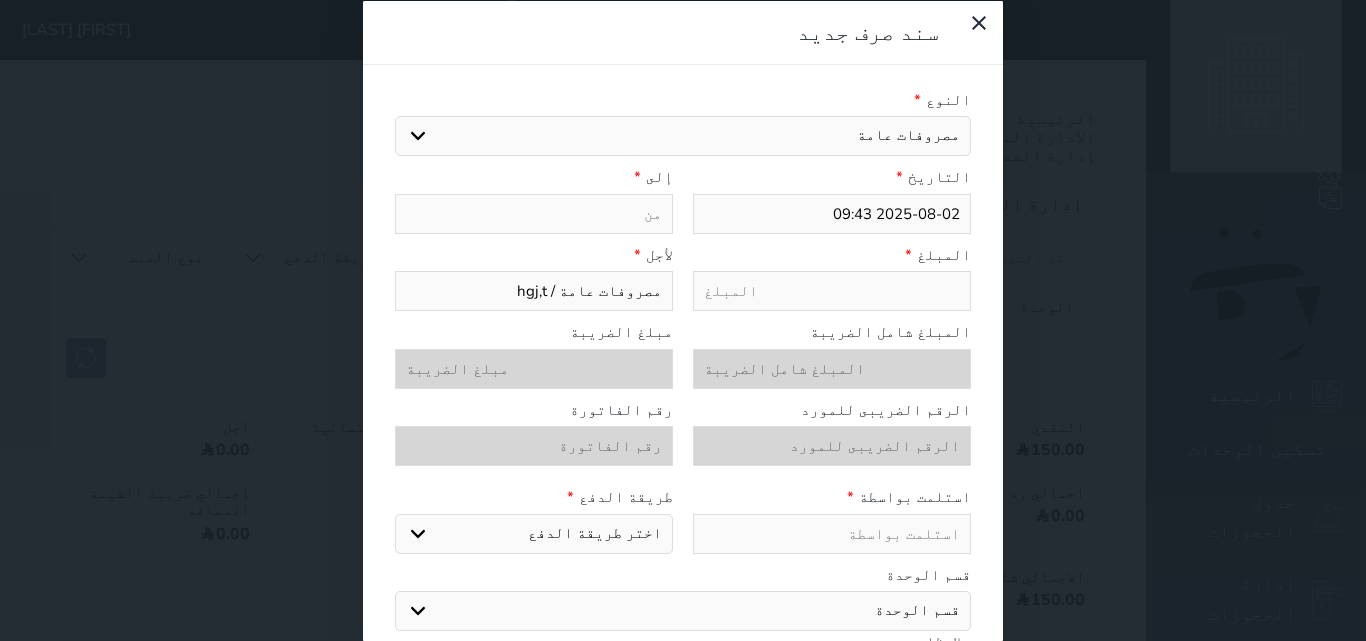 type on "مصروفات عامة / hgj," 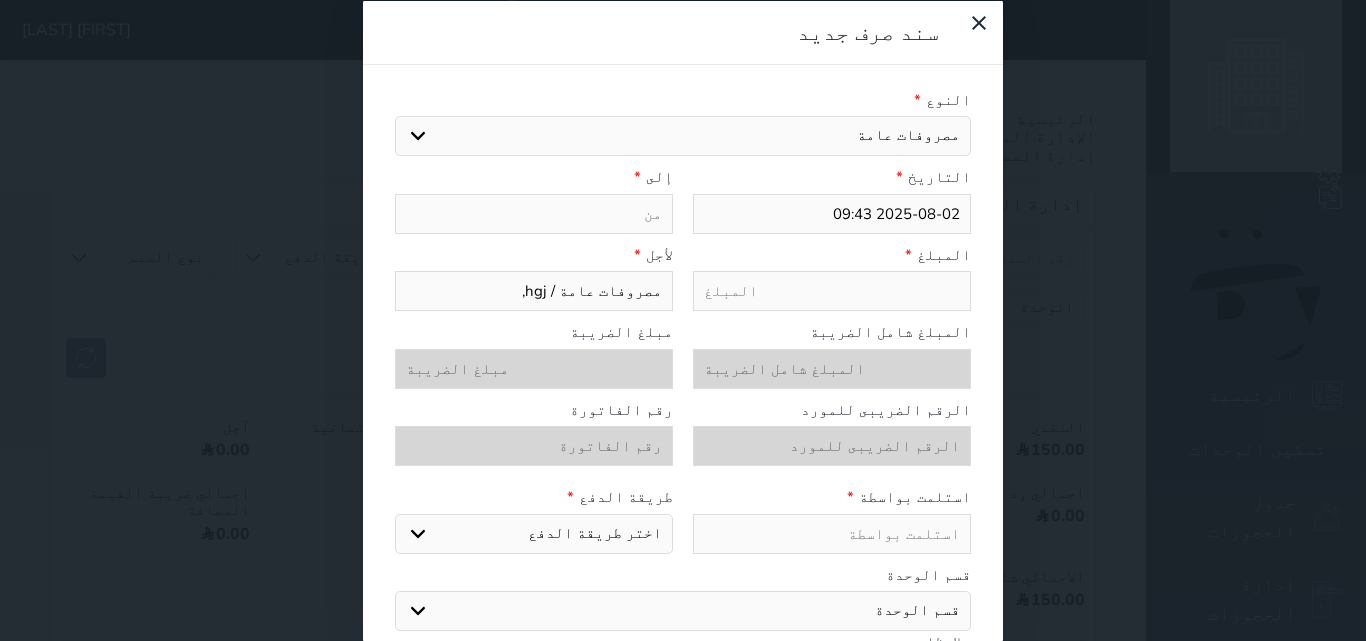 select 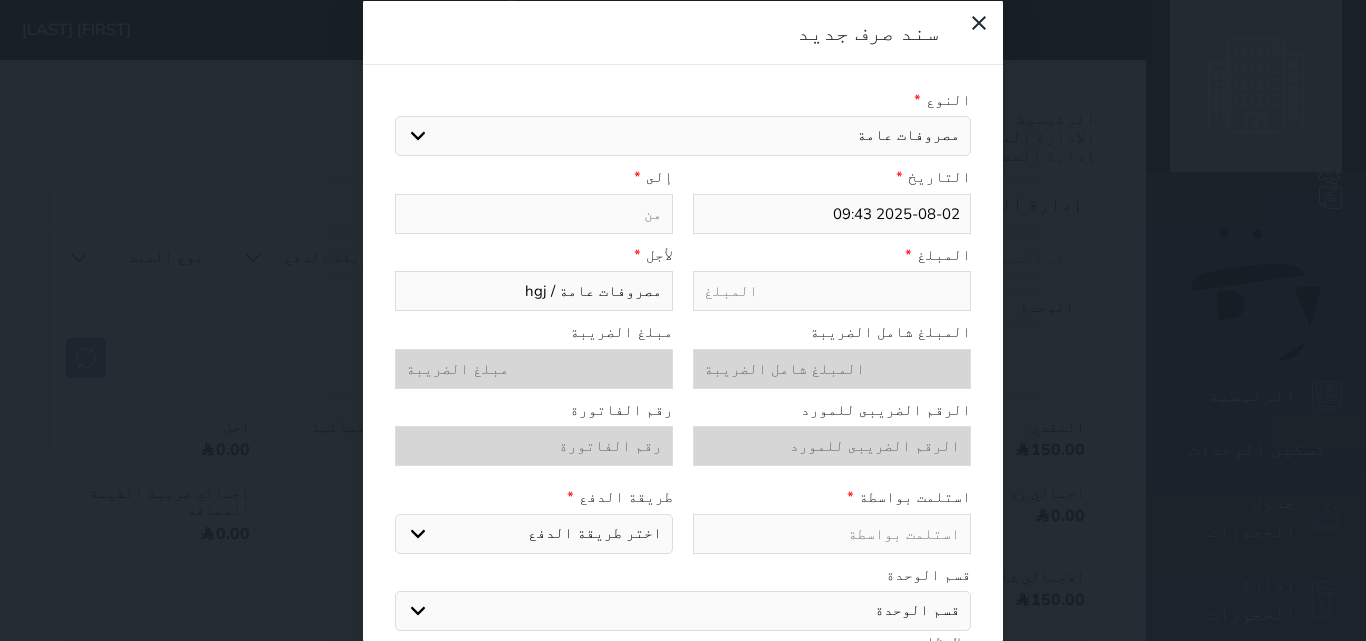 type on "مصروفات عامة / hg" 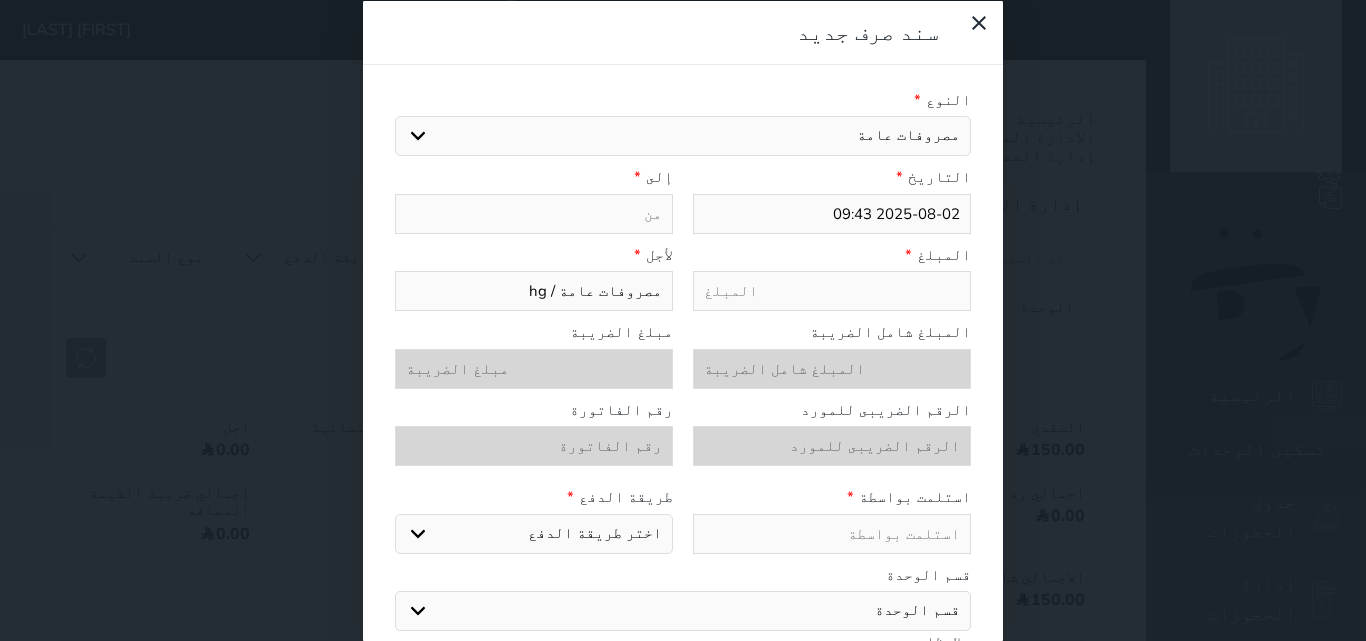 type on "مصروفات عامة / h" 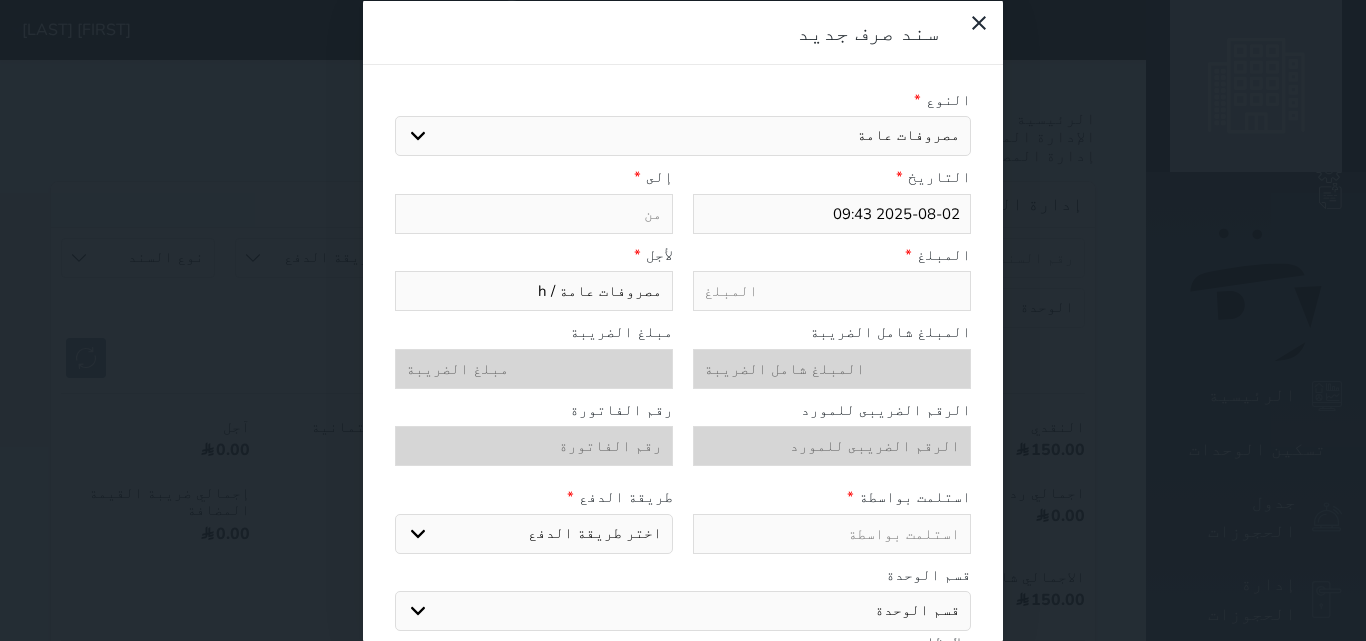 type on "مصروفات عامة /" 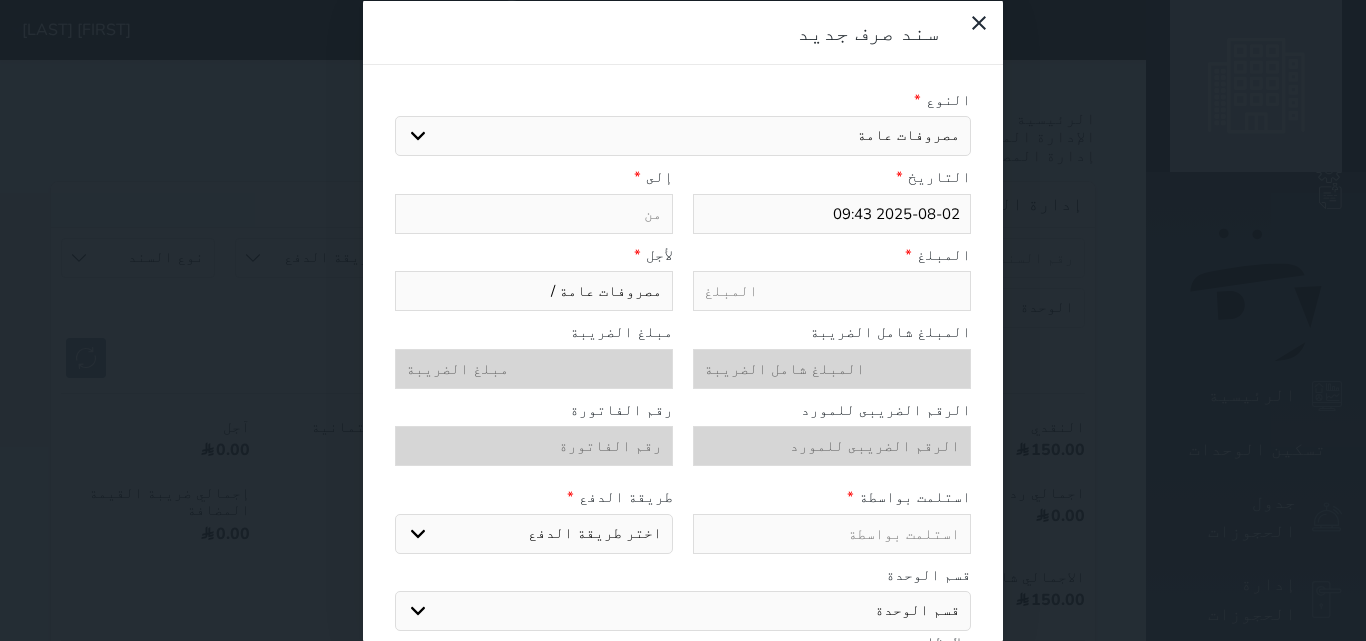 type on "مصروفات عامة / ا" 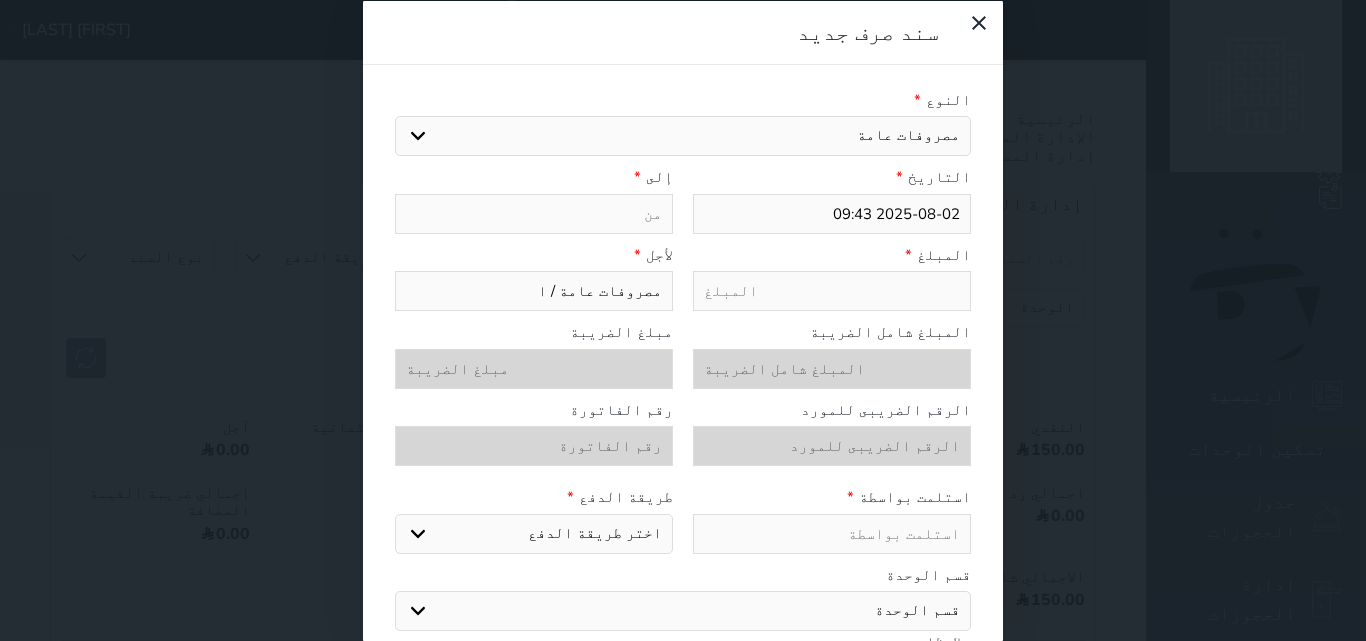 type on "مصروفات عامة / ال" 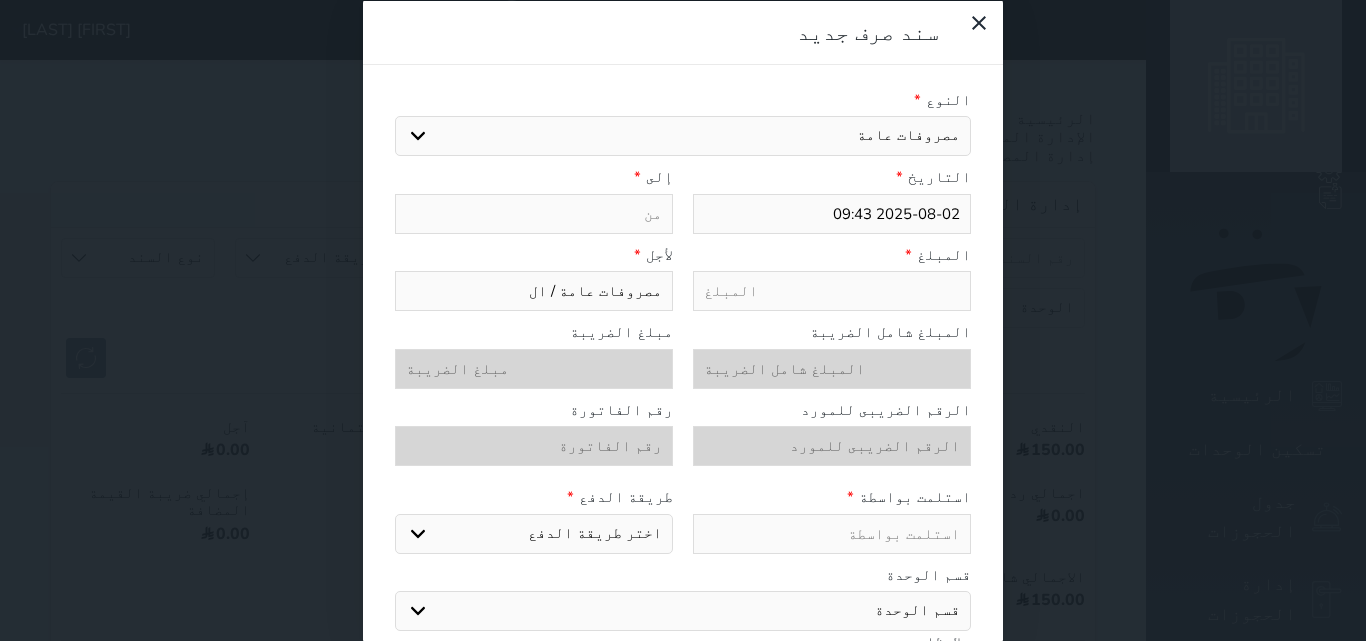 type on "مصروفات عامة / الت" 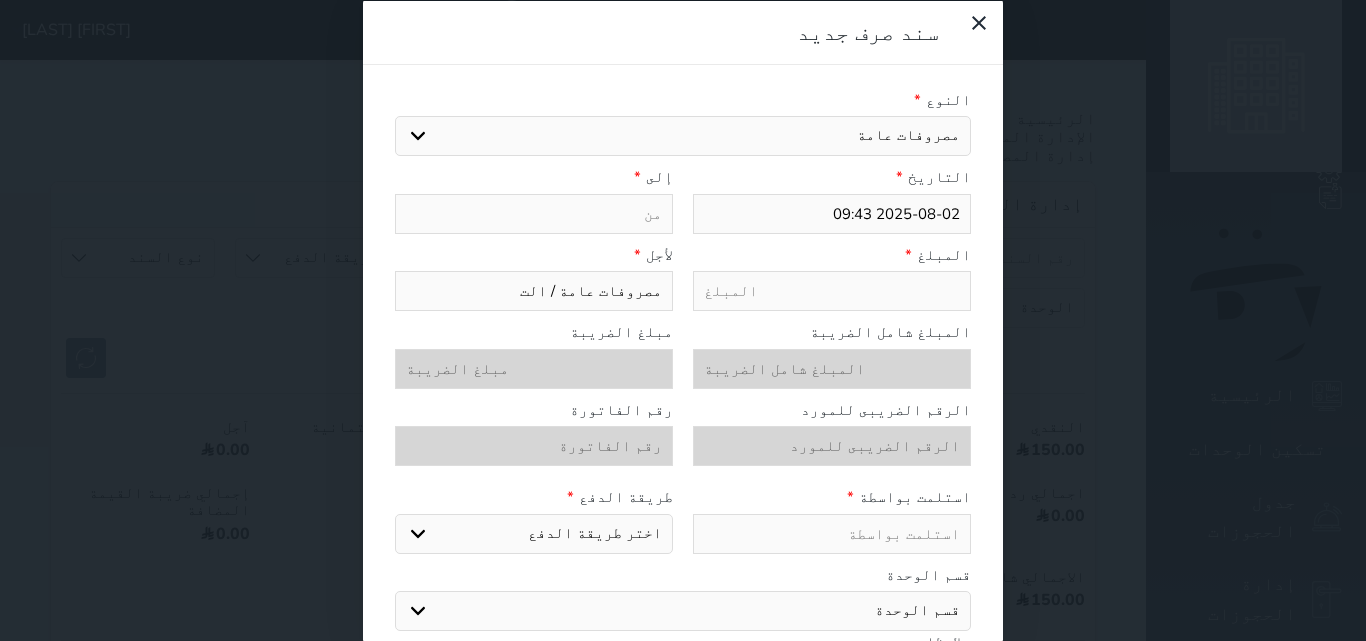 type on "مصروفات عامة / التو" 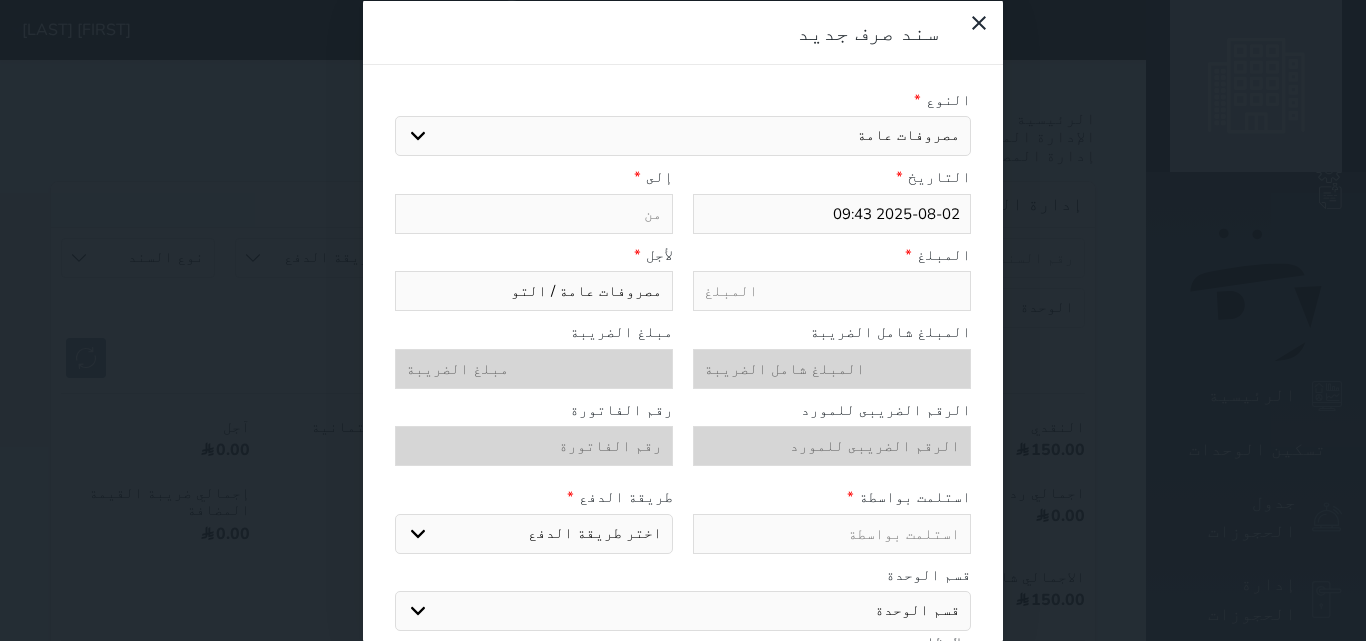 type on "مصروفات عامة / التوف" 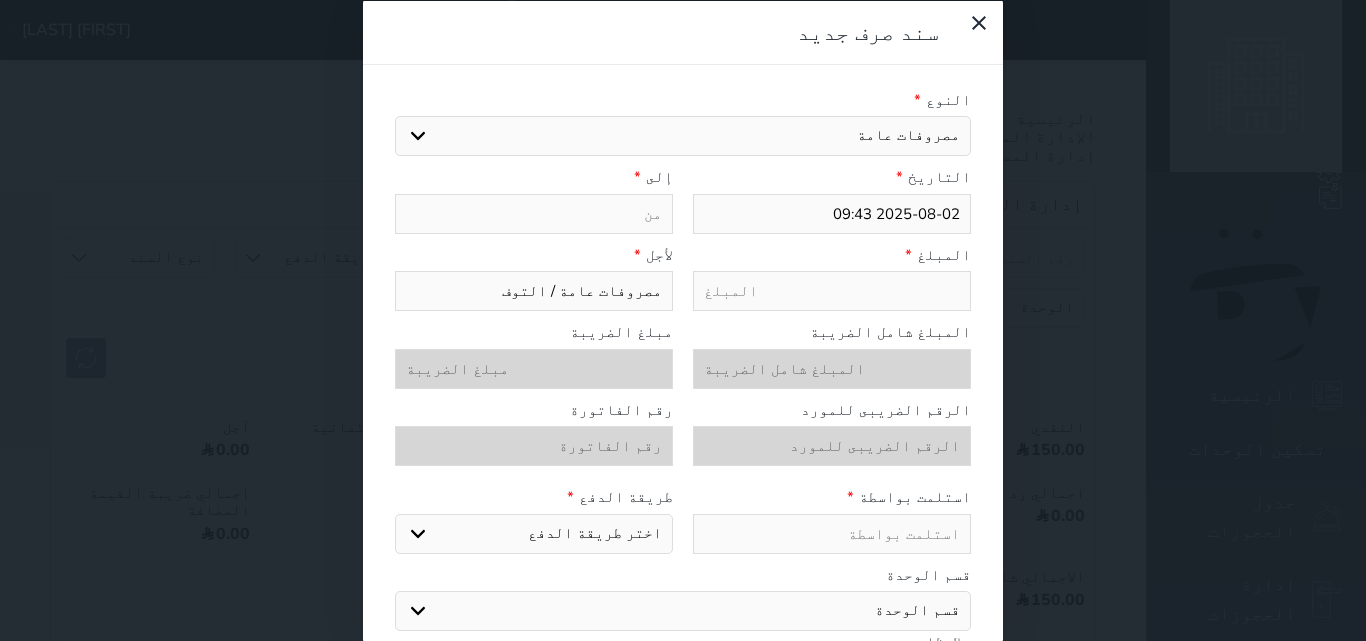 type on "مصروفات عامة / التوفي" 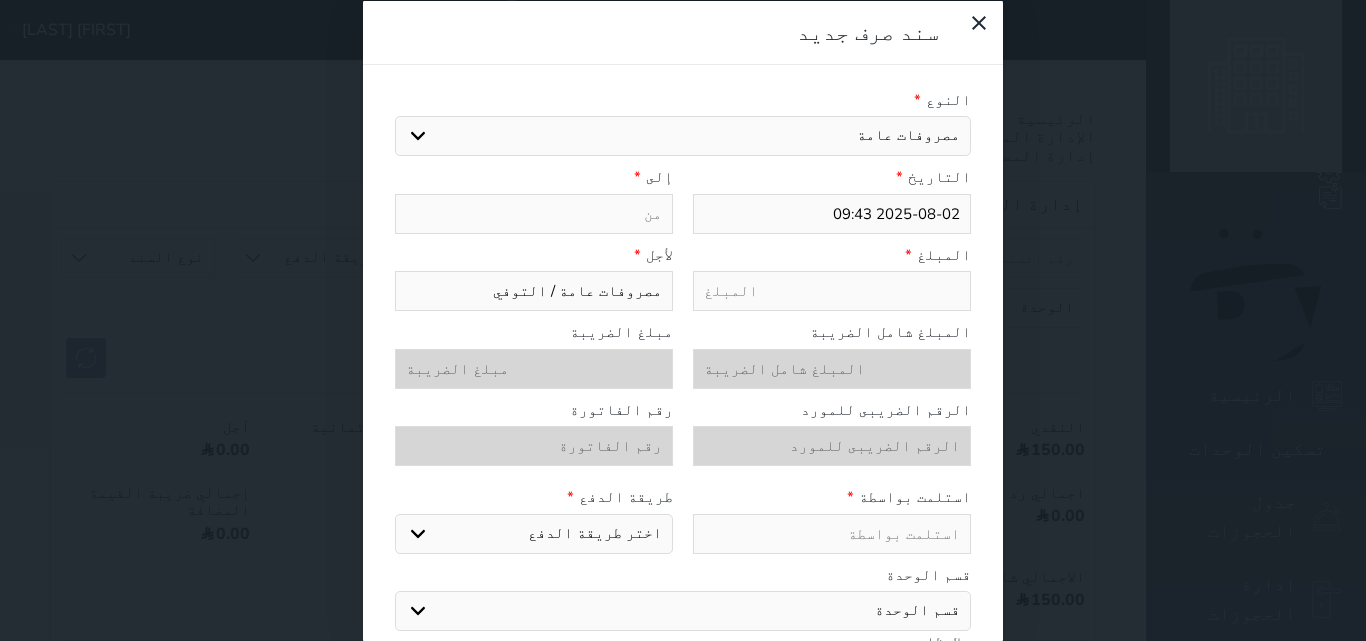 type on "مصروفات عامة / التوفير" 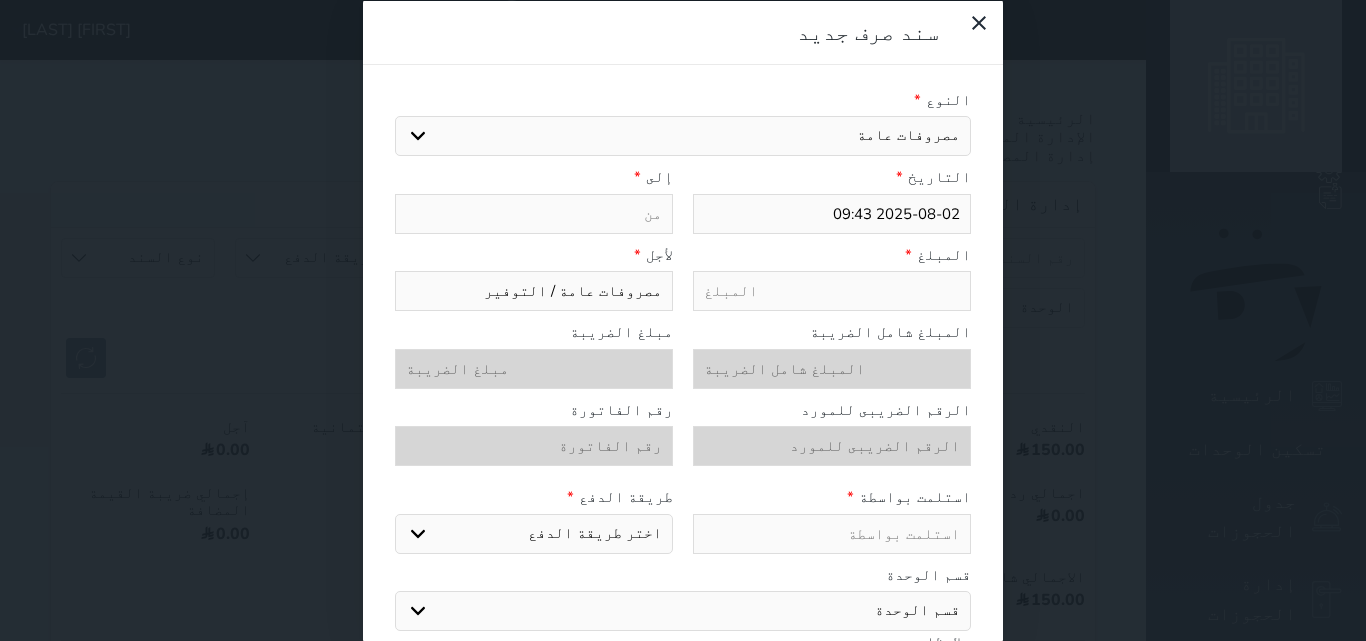 type on "مصروفات عامة / التوفير" 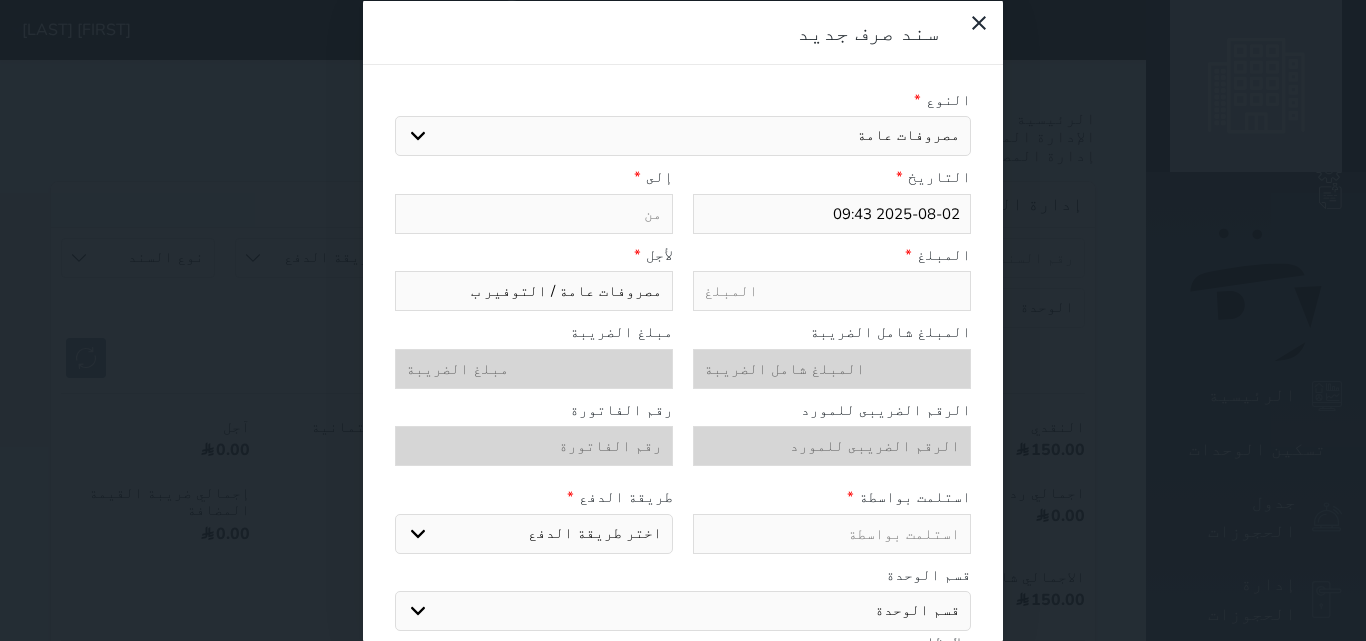 type on "مصروفات عامة / التوفير بب" 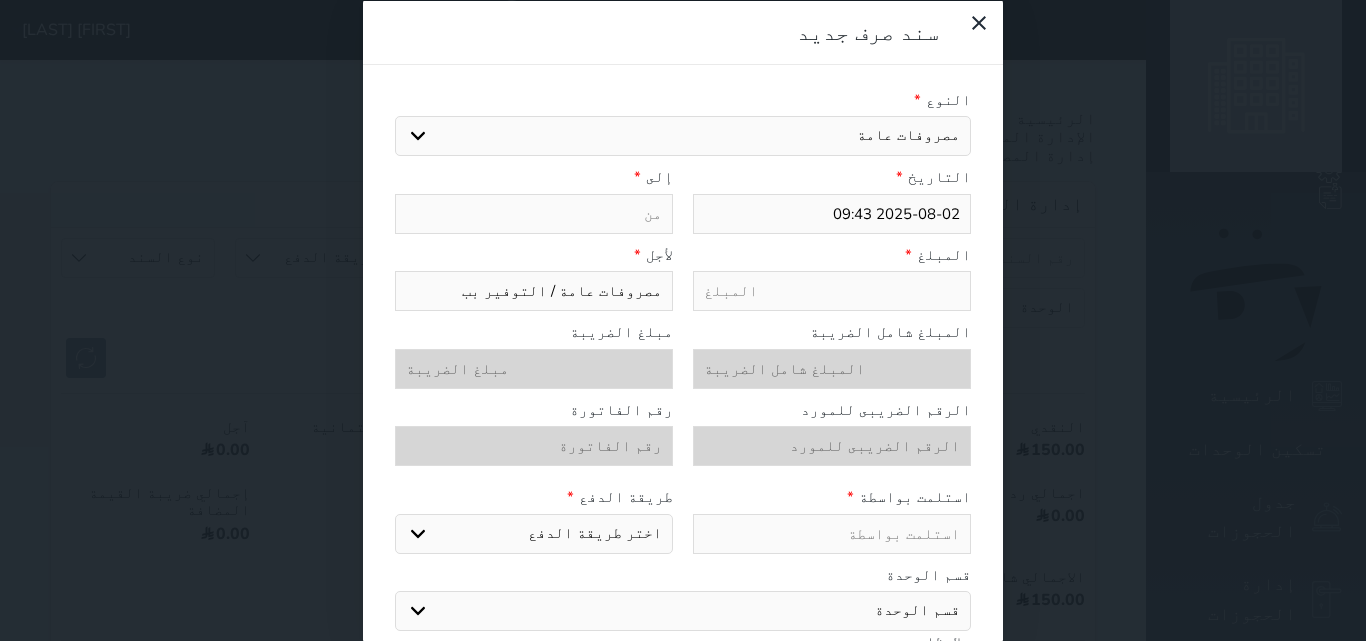 type on "مصروفات عامة / التوفير ب" 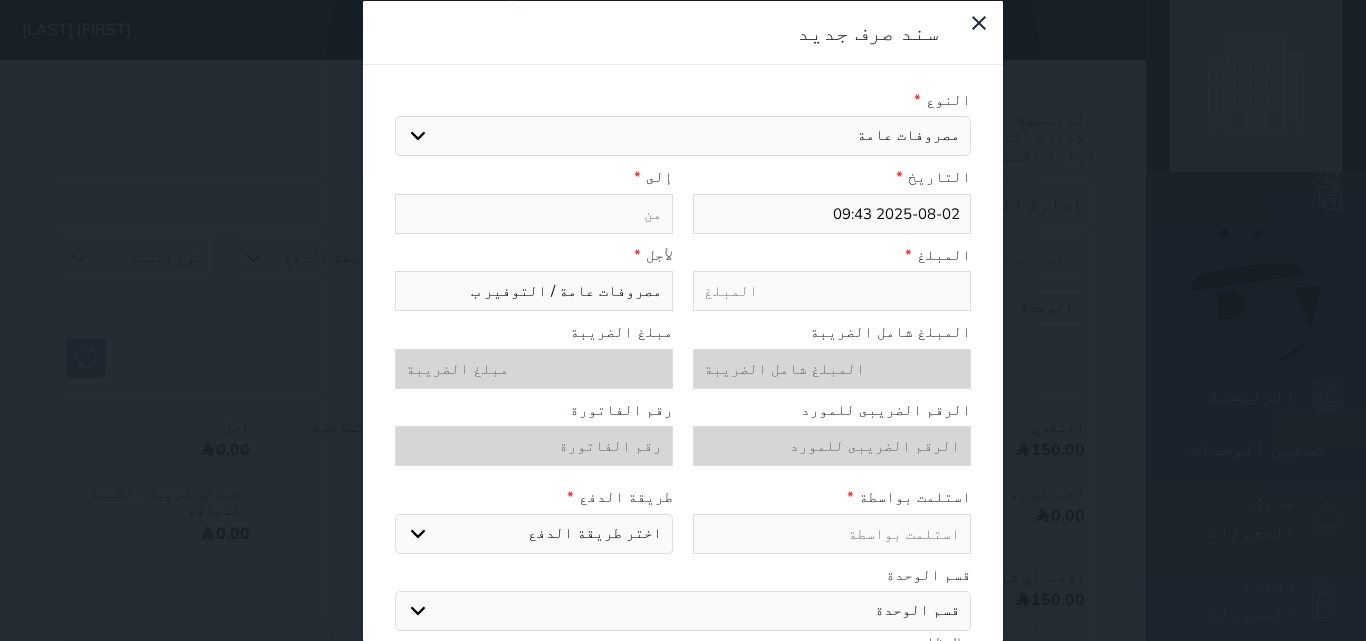 type on "مصروفات عامة / التوفير" 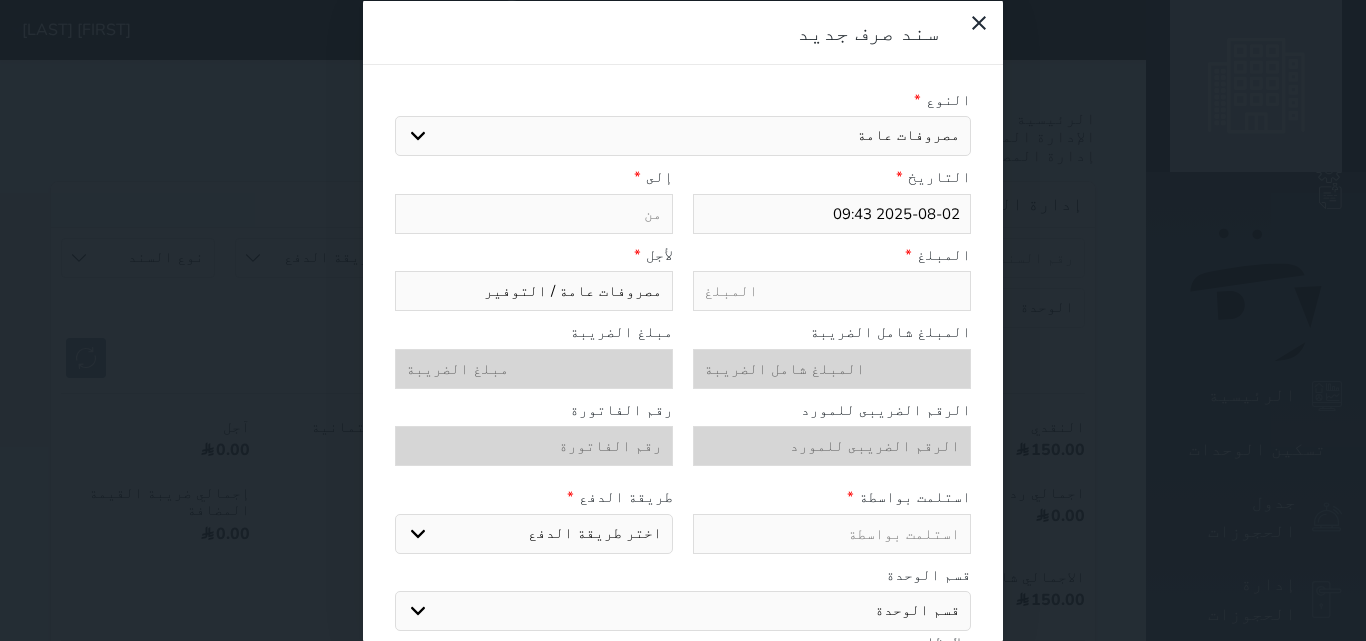 type on "مصروفات عامة / التوفير ل" 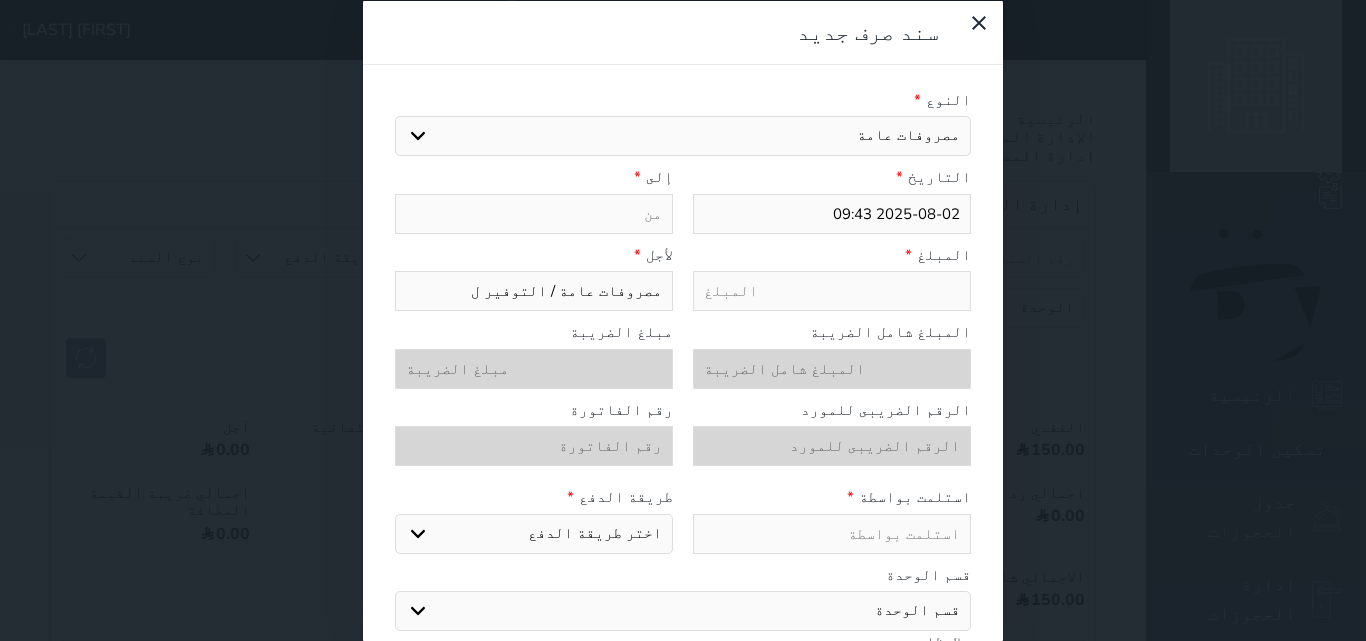 type on "مصروفات عامة / التوفير لل" 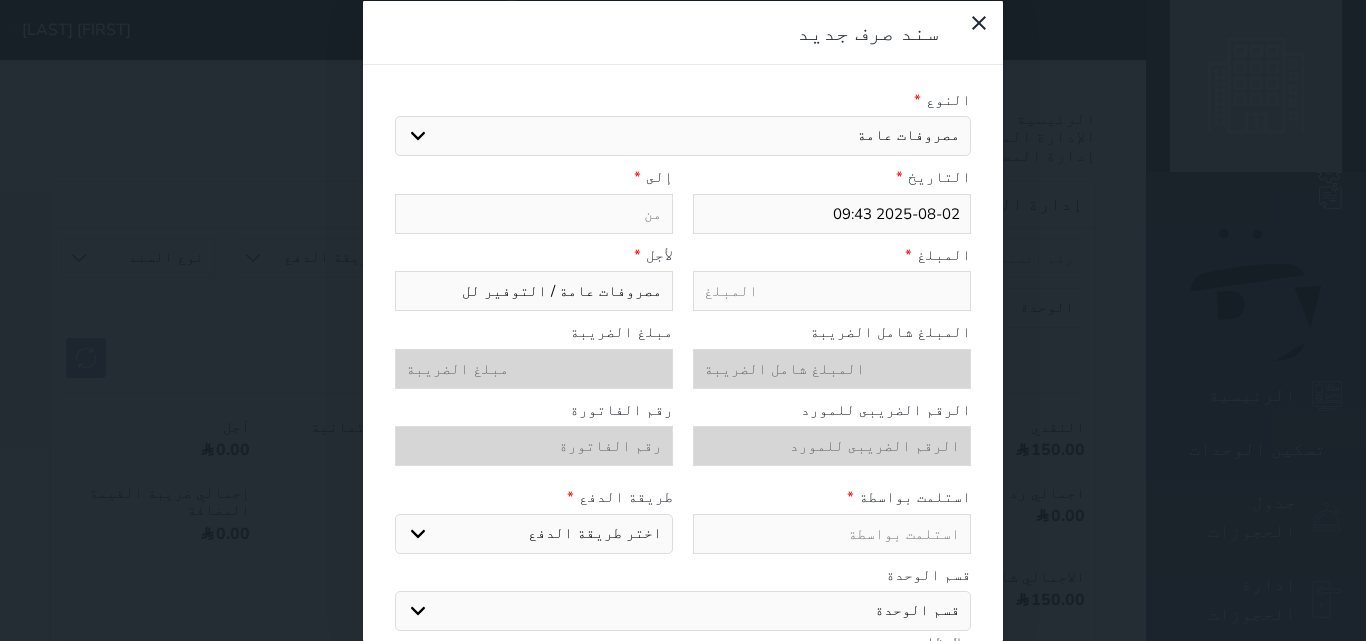 type on "مصروفات عامة / التوفير للب" 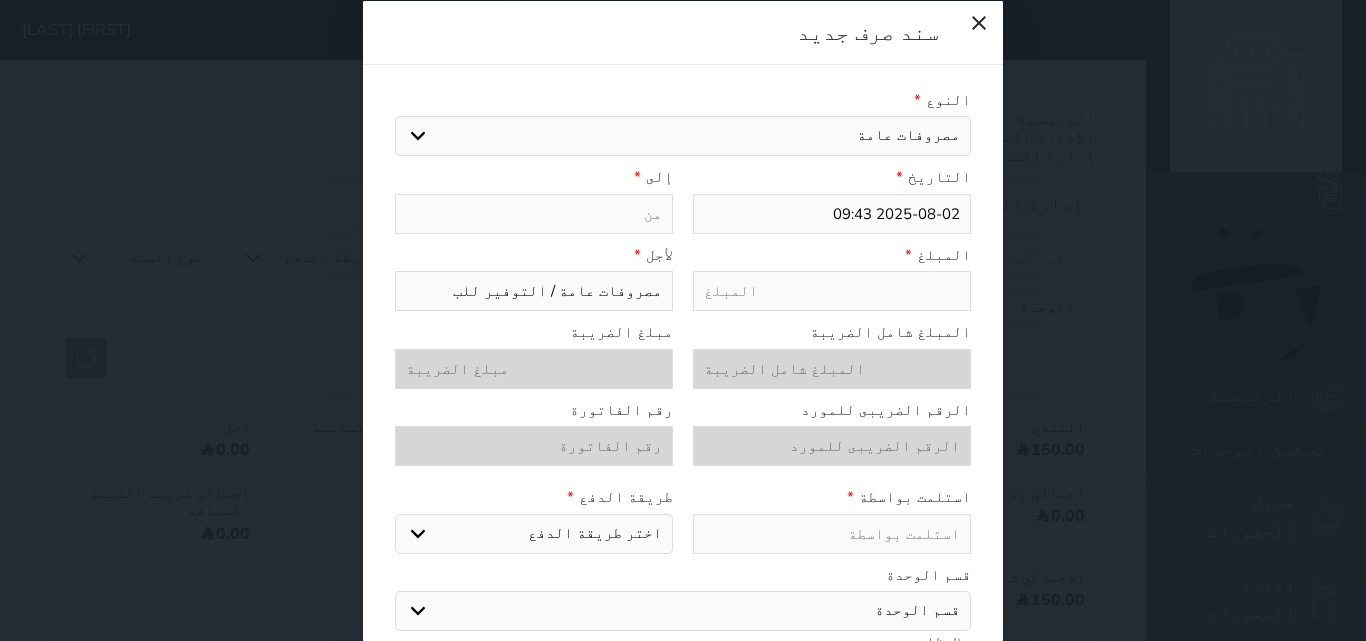 type on "مصروفات عامة / التوفير للبل" 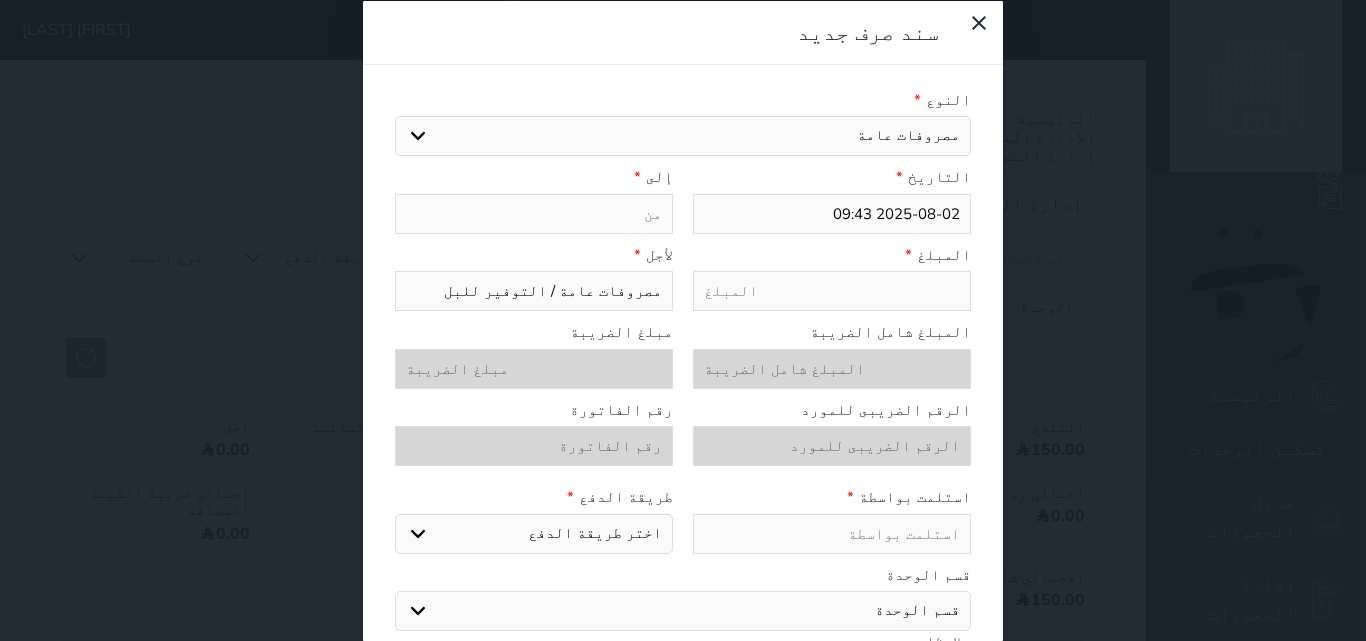 type on "مصروفات عامة / التوفير للبلا" 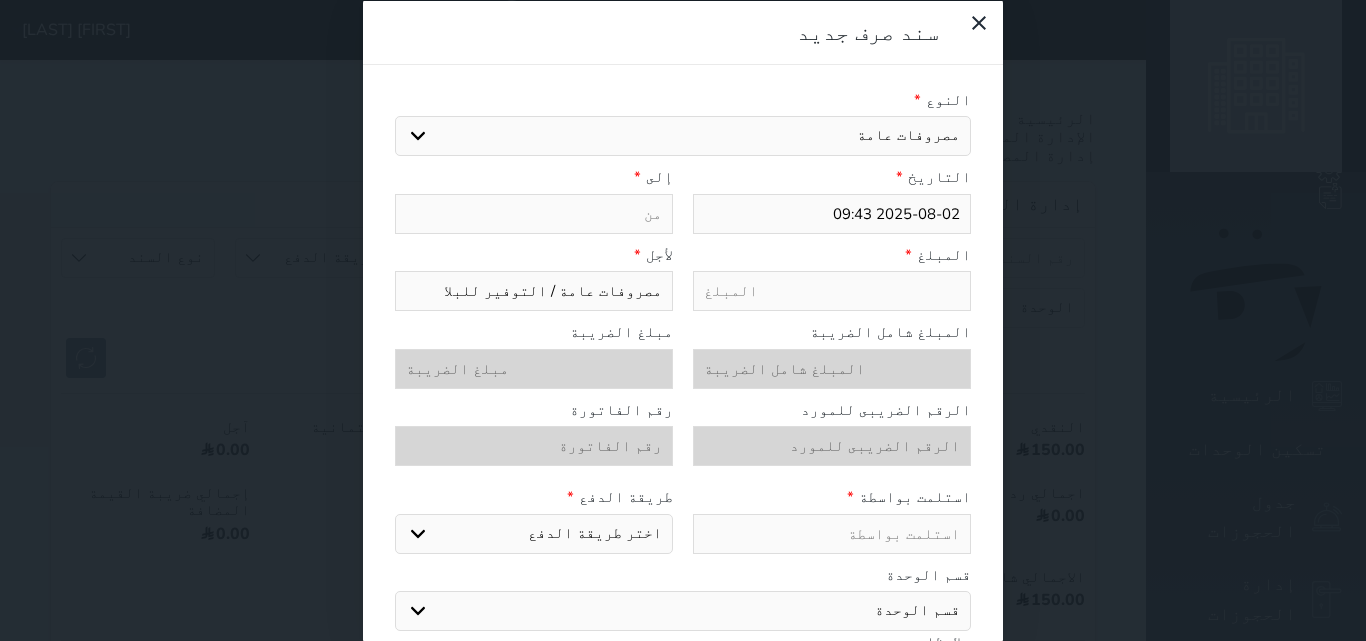type on "مصروفات عامة / التوفير للبلاس" 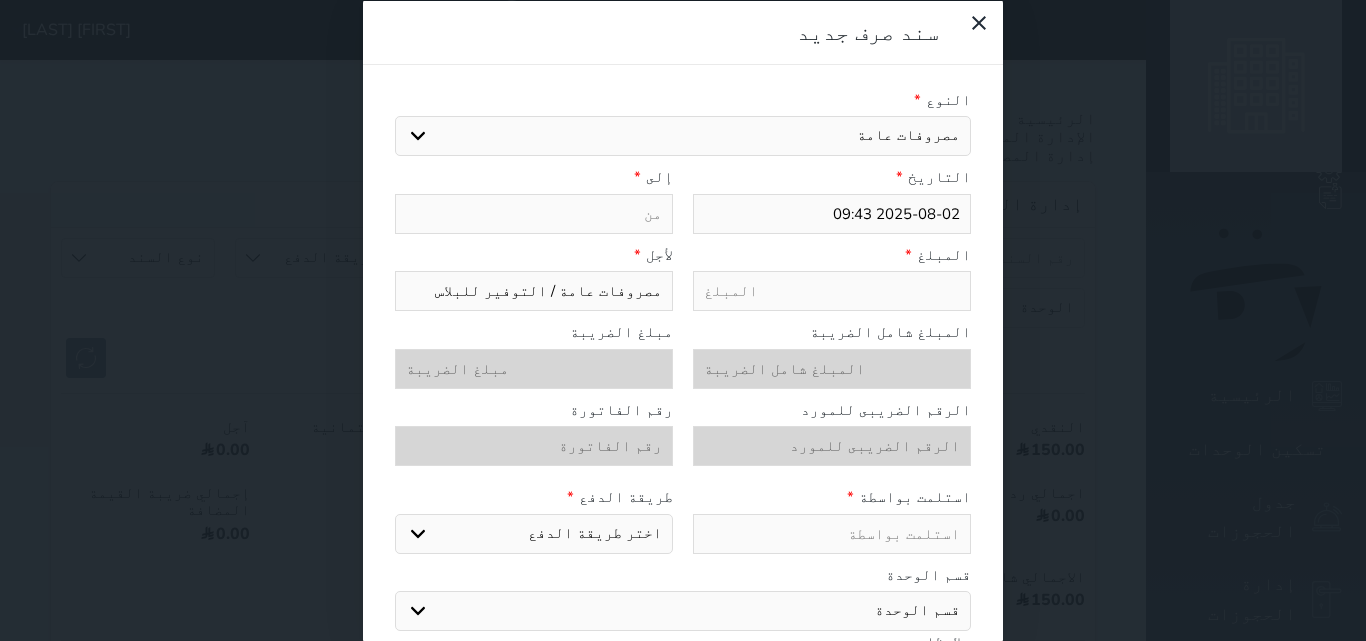 type on "مصروفات عامة / التوفير للبلاسي" 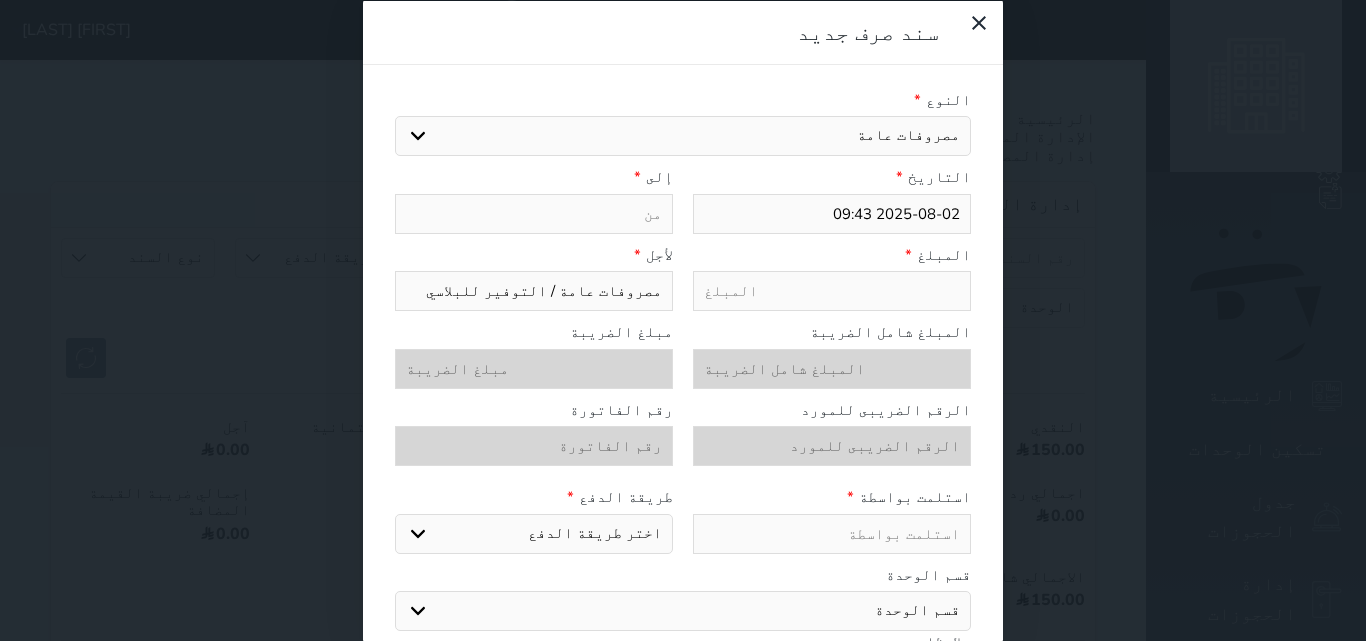 type on "مصروفات عامة / التوفير للبلاس" 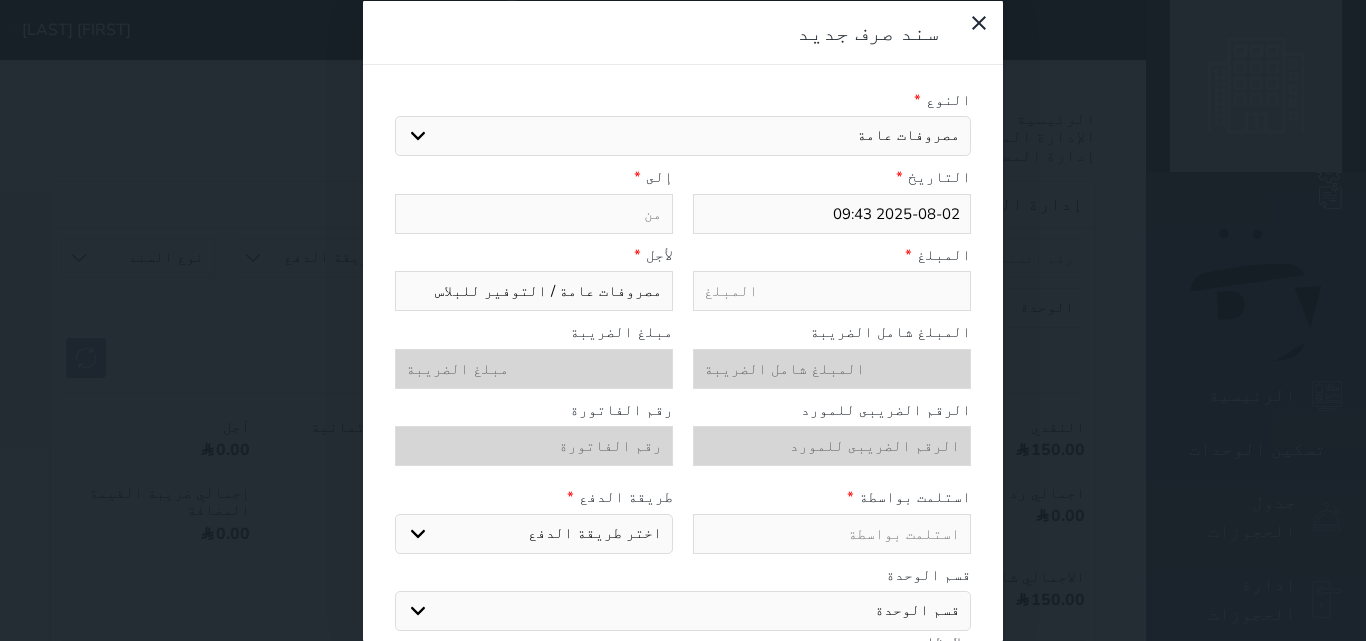 type on "مصروفات عامة / التوفير للبلاسا" 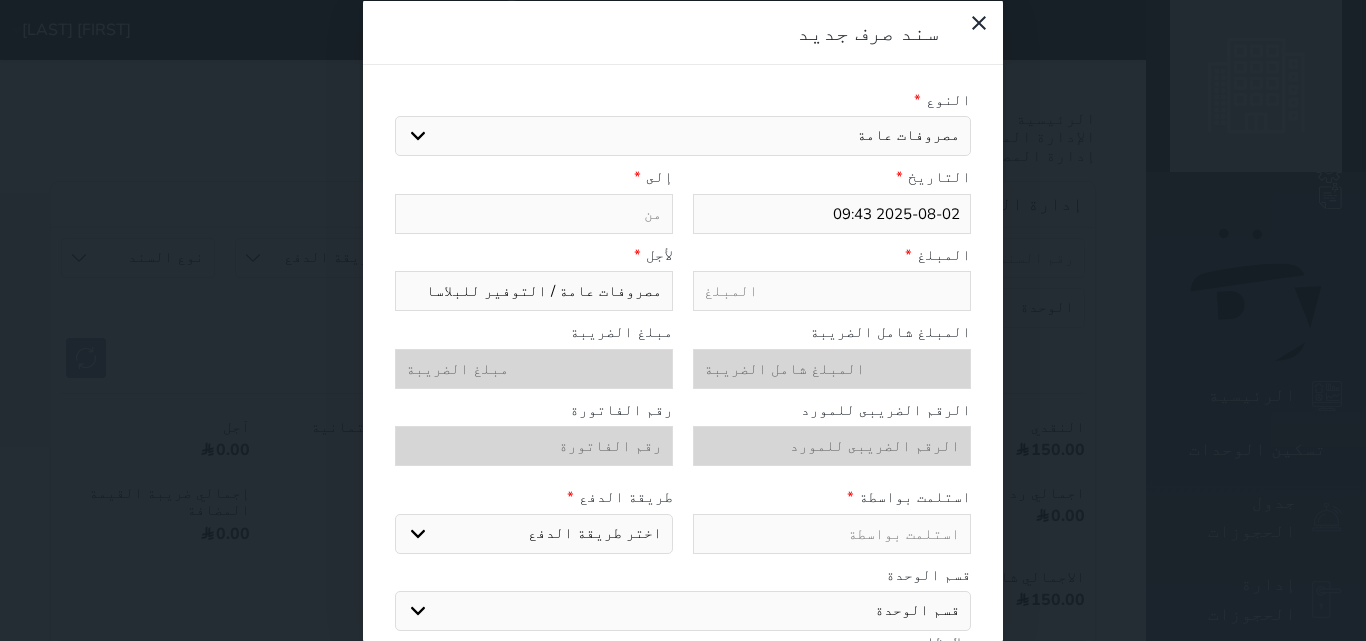 type on "مصروفات عامة / التوفير للبلاس" 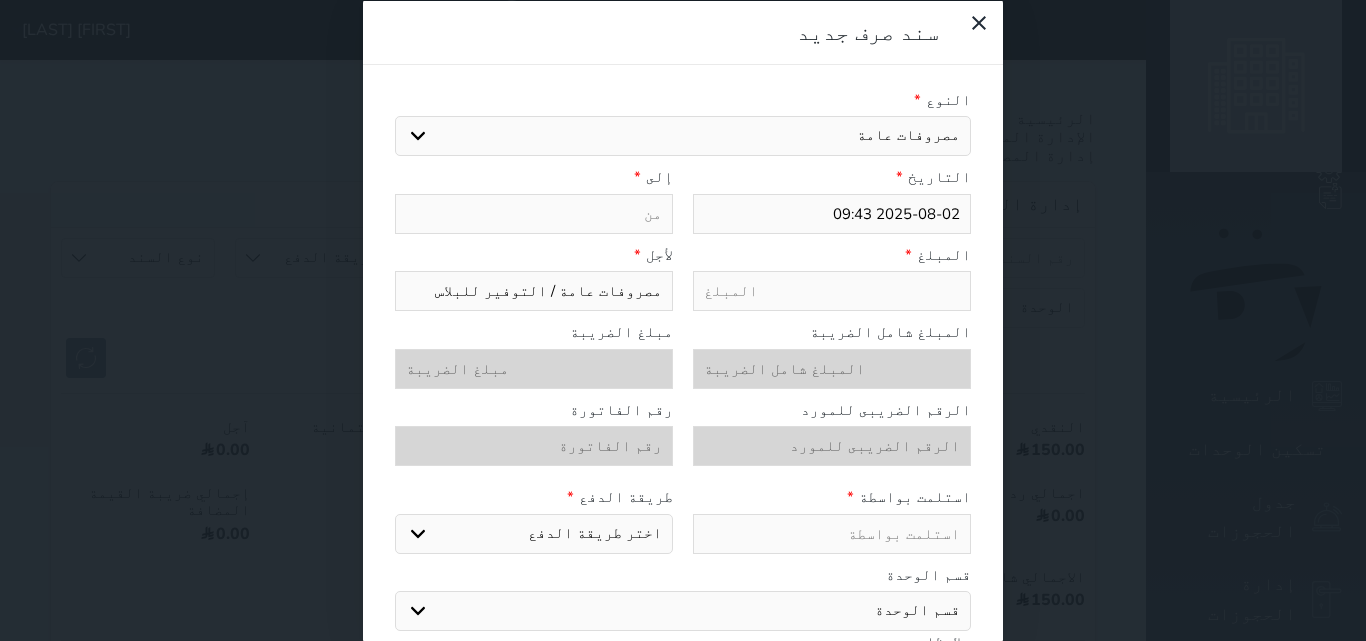 select 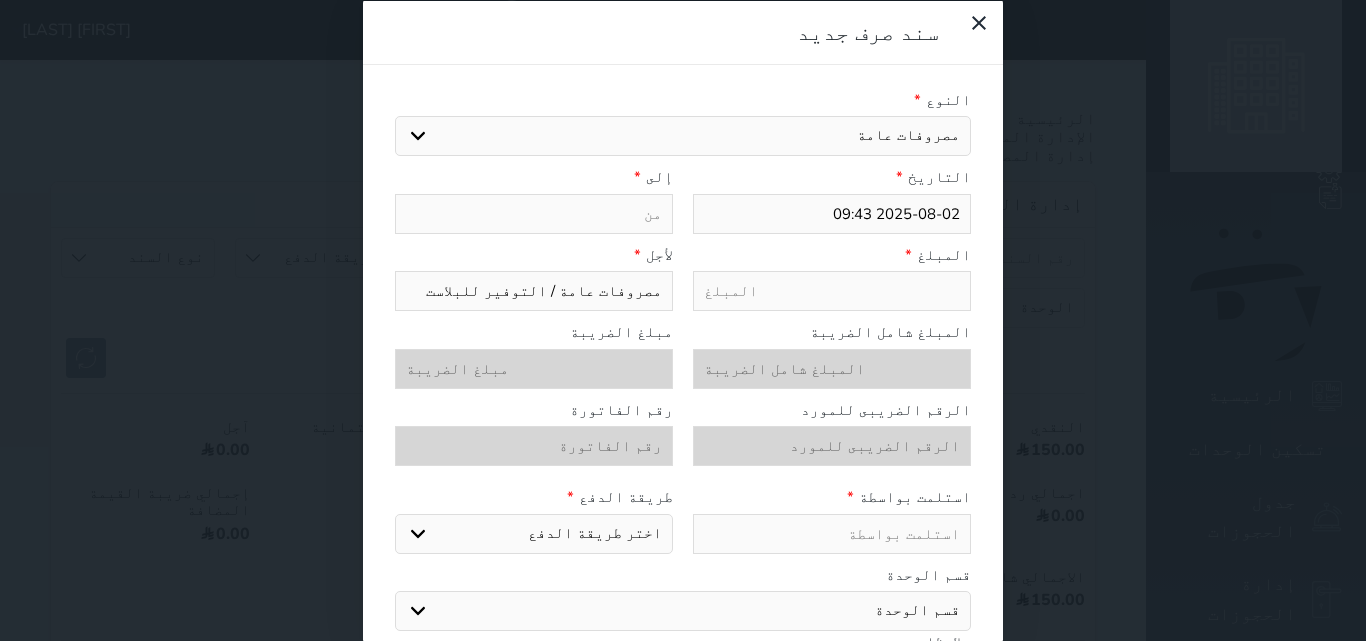 type on "مصروفات عامة / التوفير للبلاستي" 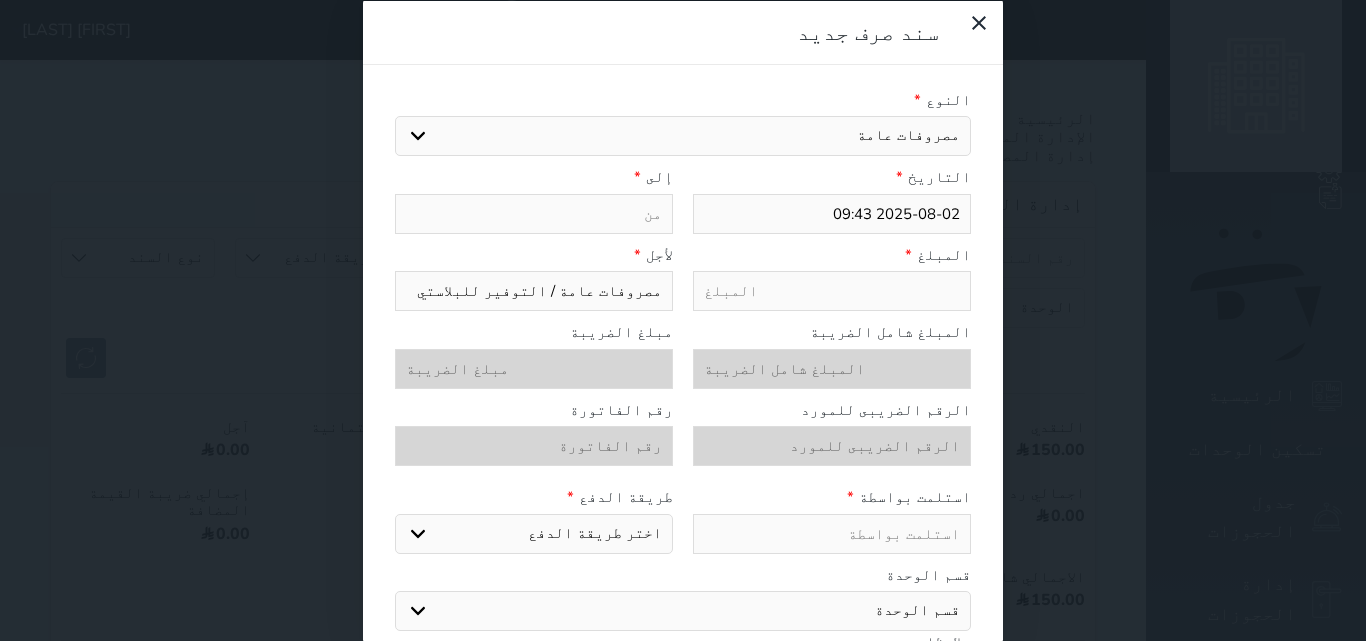 type on "مصروفات عامة / التوفير للبلاستيم" 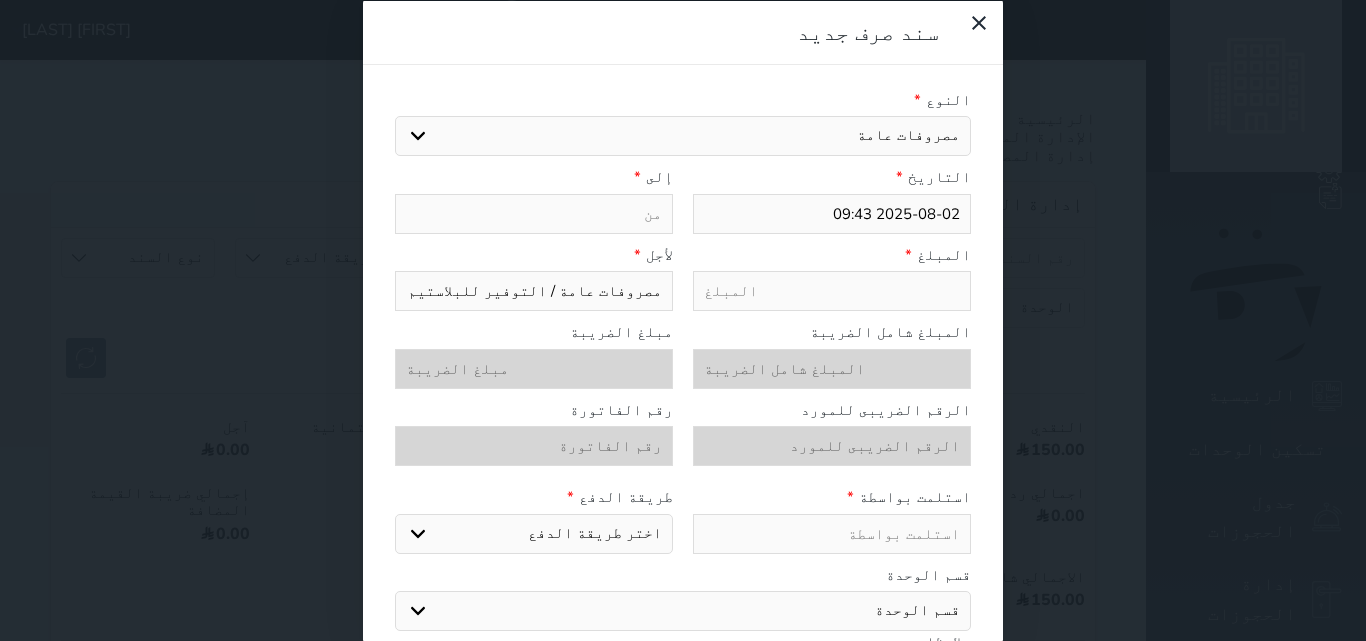 select 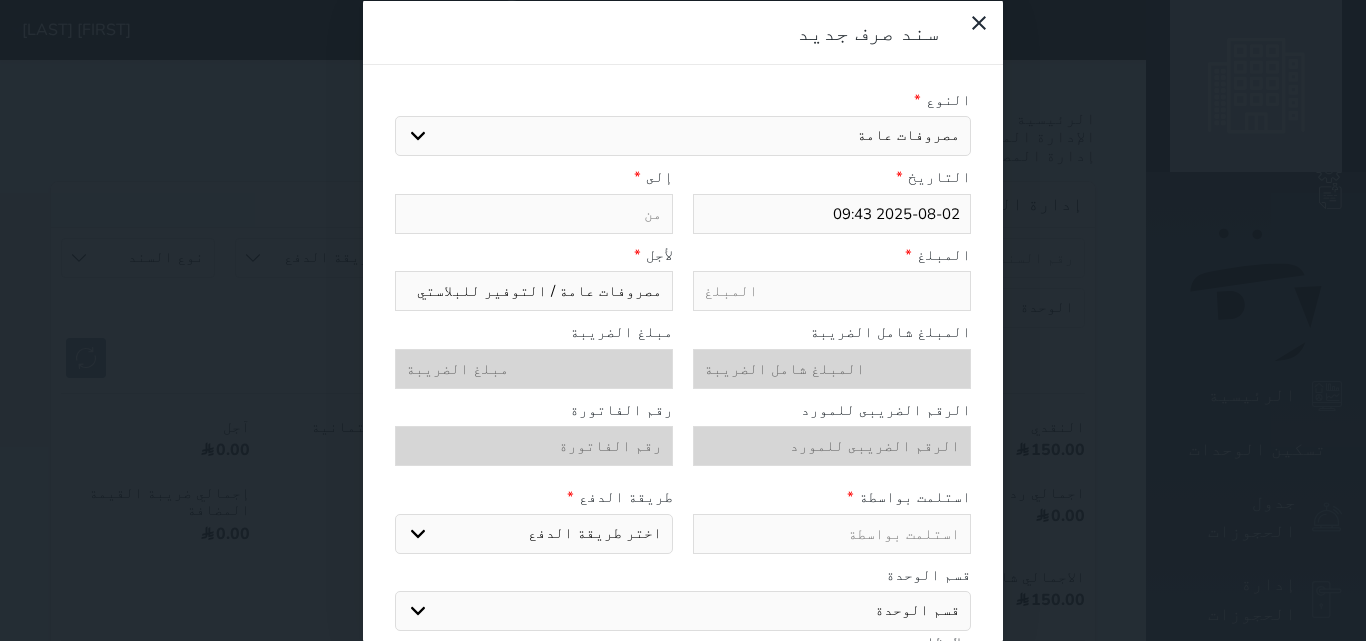 type on "مصروفات عامة / التوفير للبلاستيك" 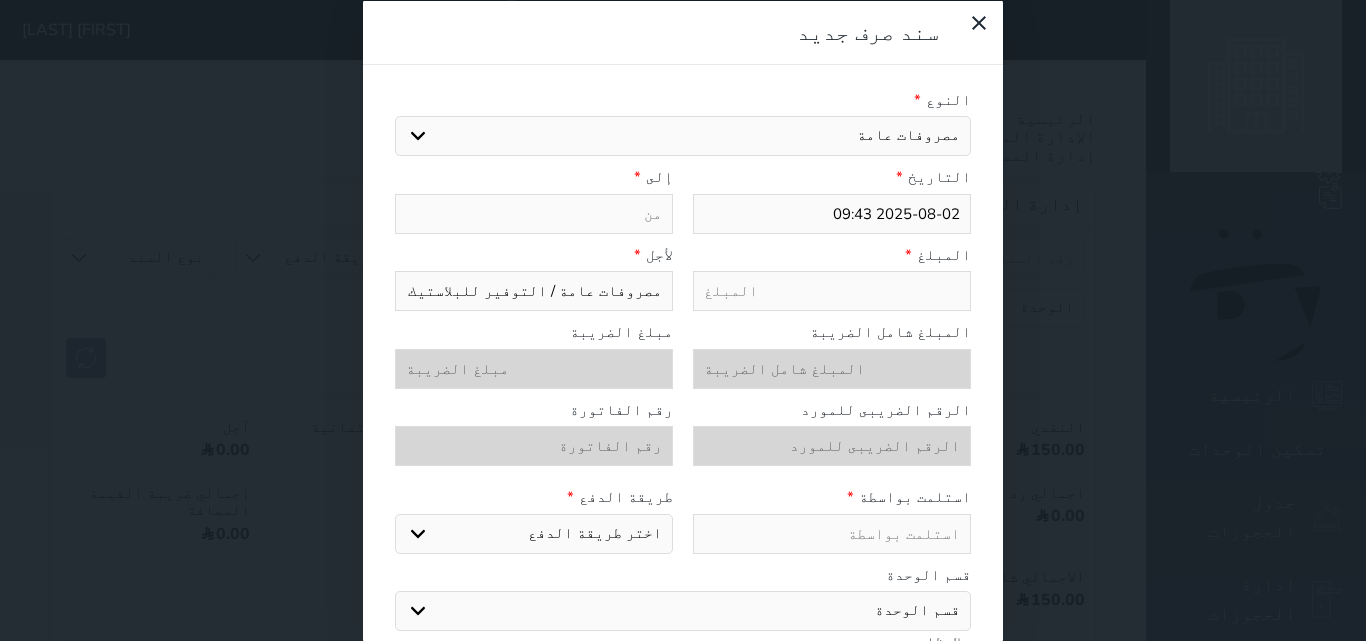 click at bounding box center (534, 213) 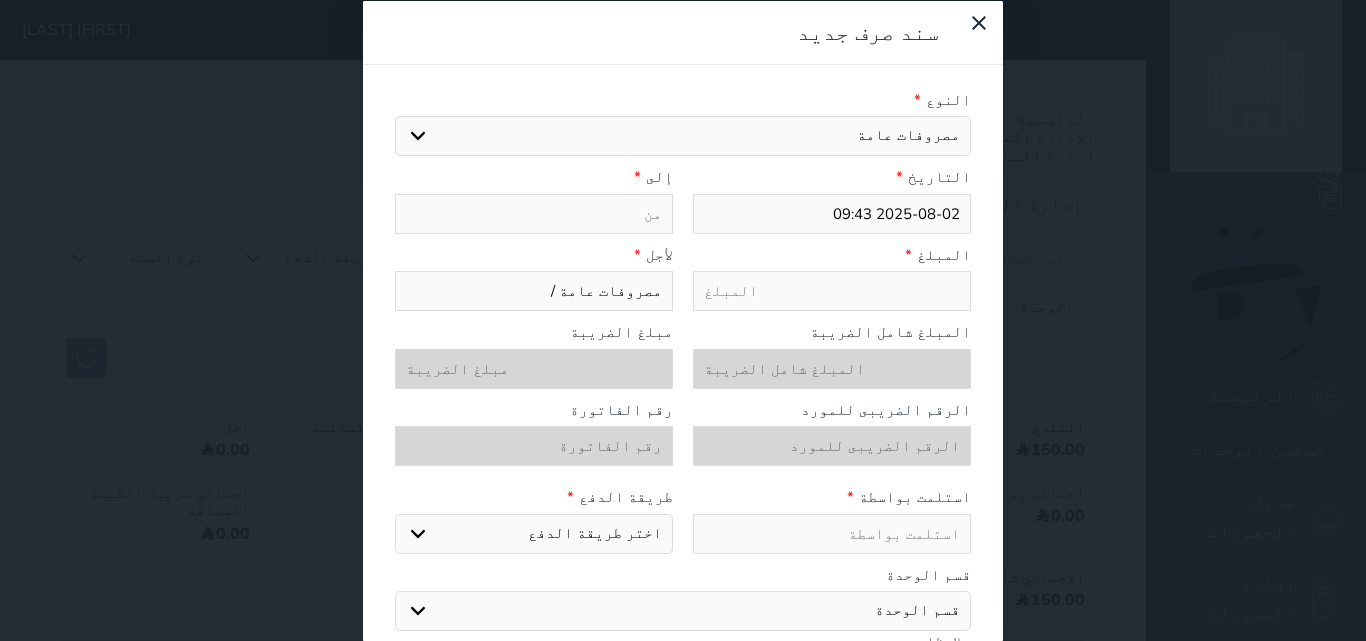 type on "مصروفات عامة /" 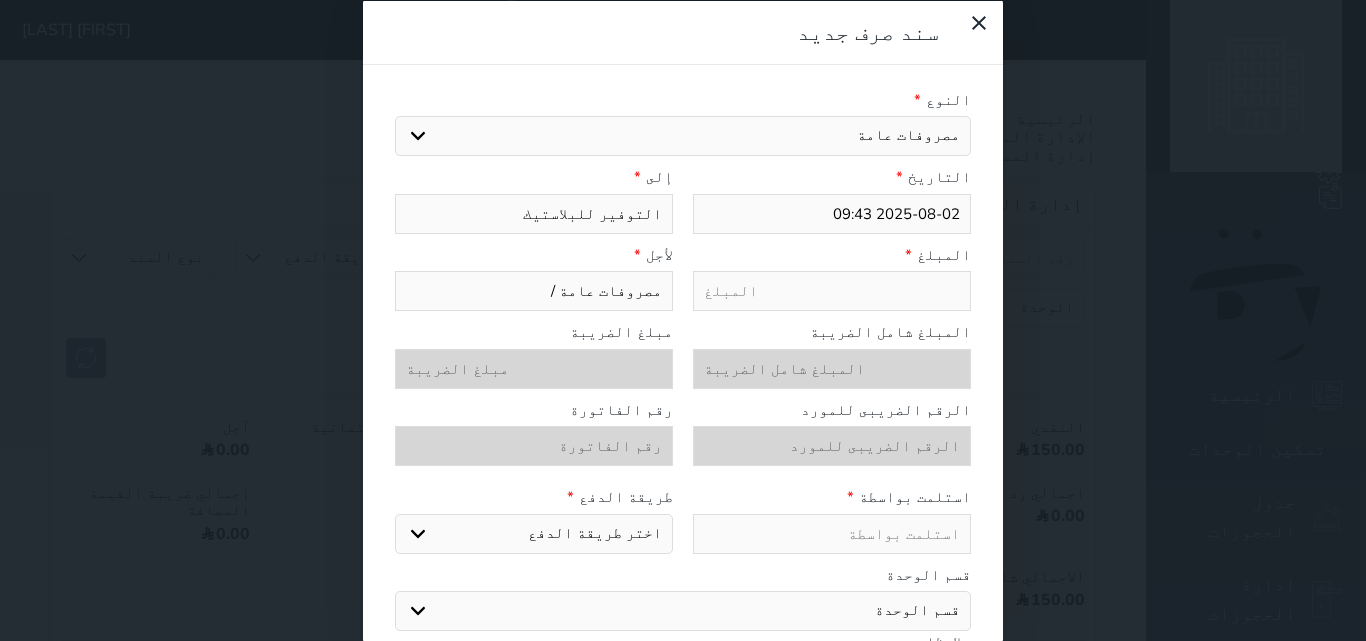 type on "التوفير للبلاستيك" 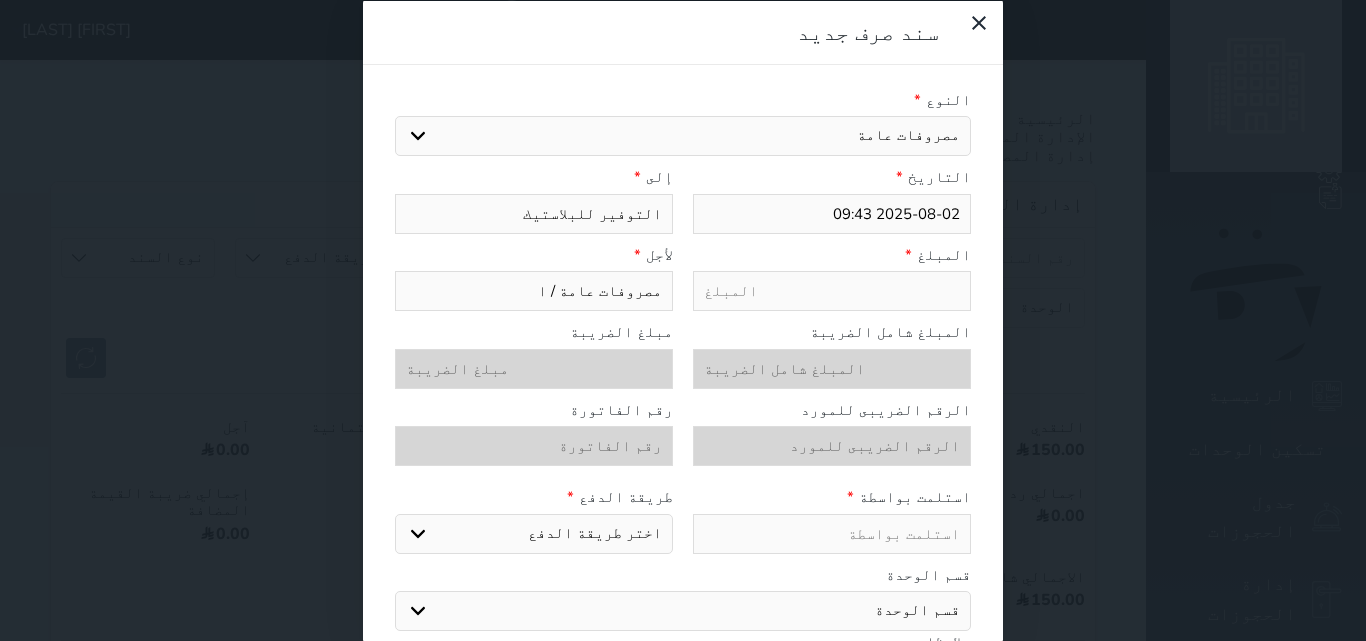 type on "مصروفات عامة / اد" 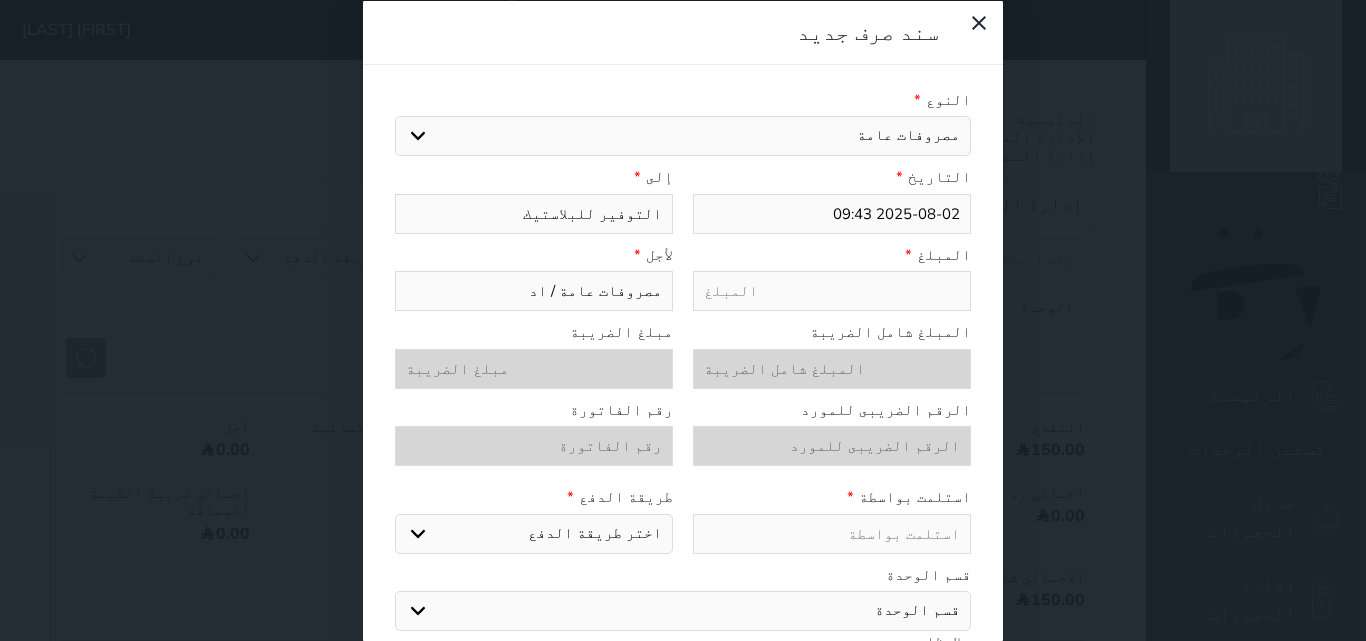 type on "مصروفات عامة / ادو" 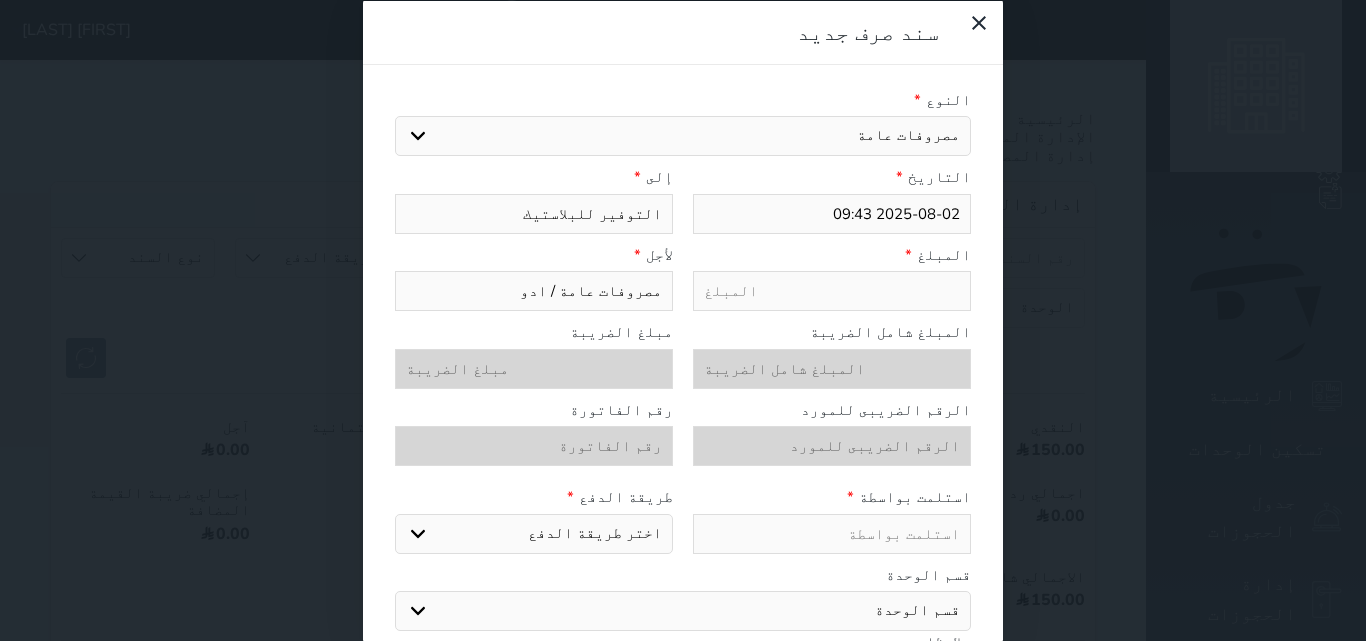 select 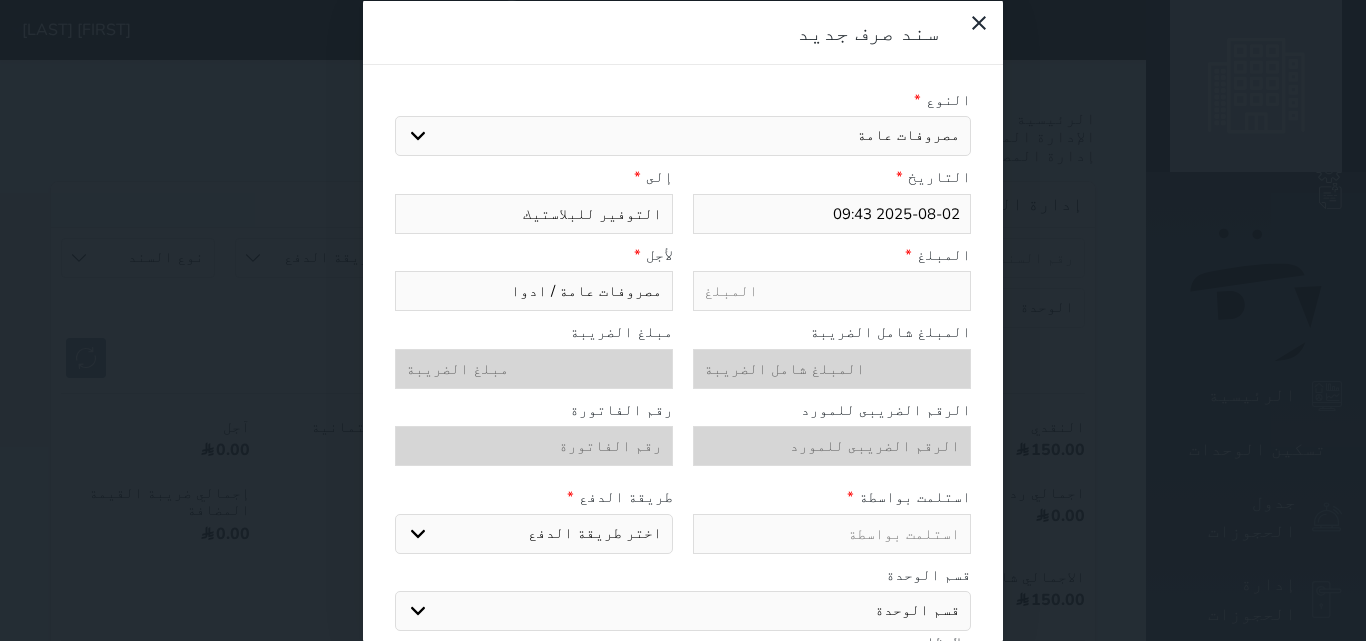 type on "مصروفات عامة / ادوات" 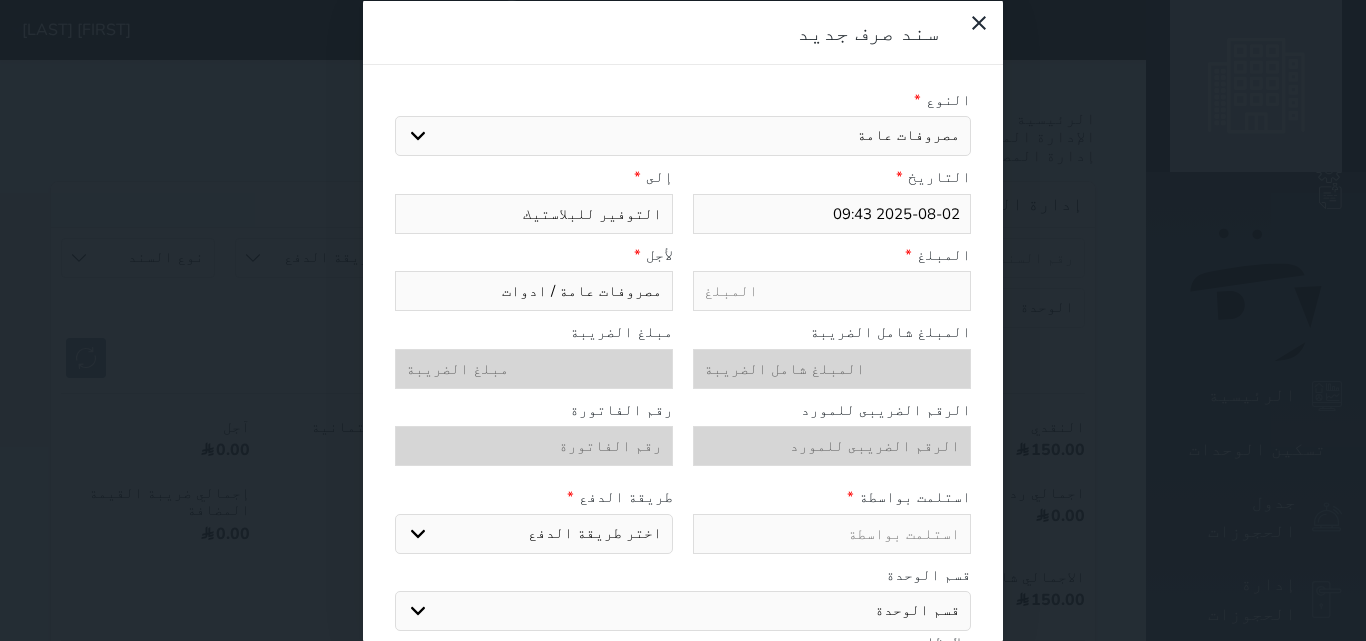 type on "مصروفات عامة / ادوات" 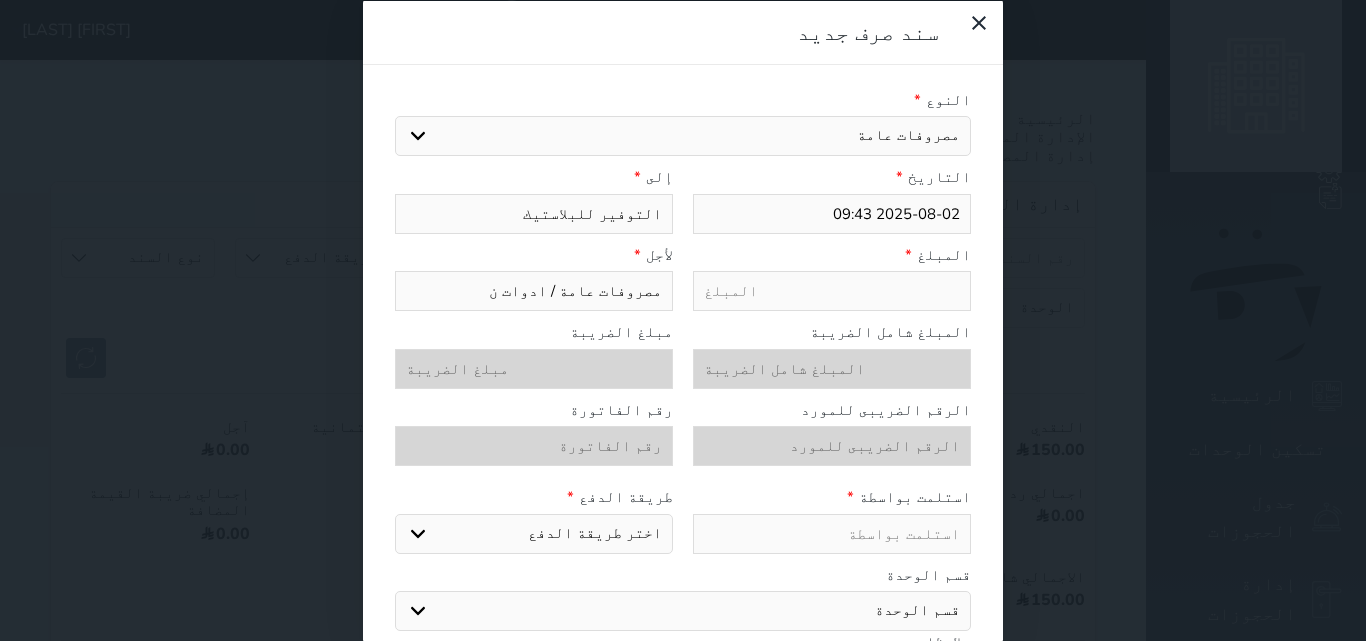 select 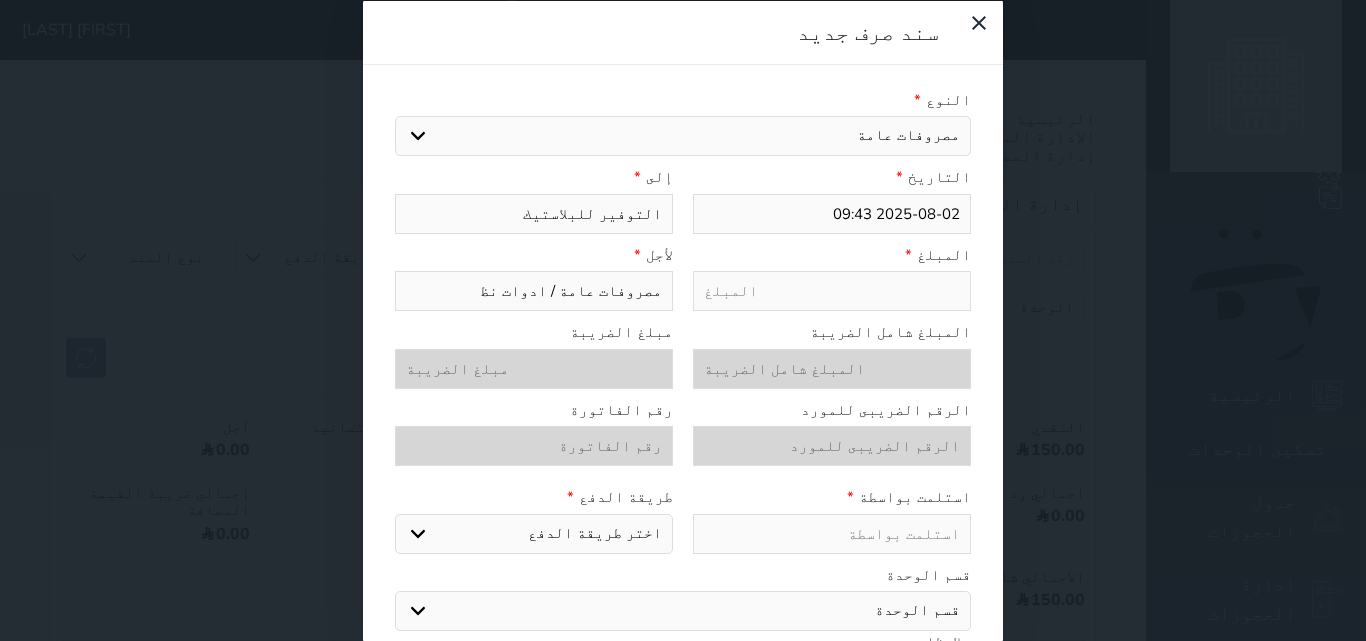 select 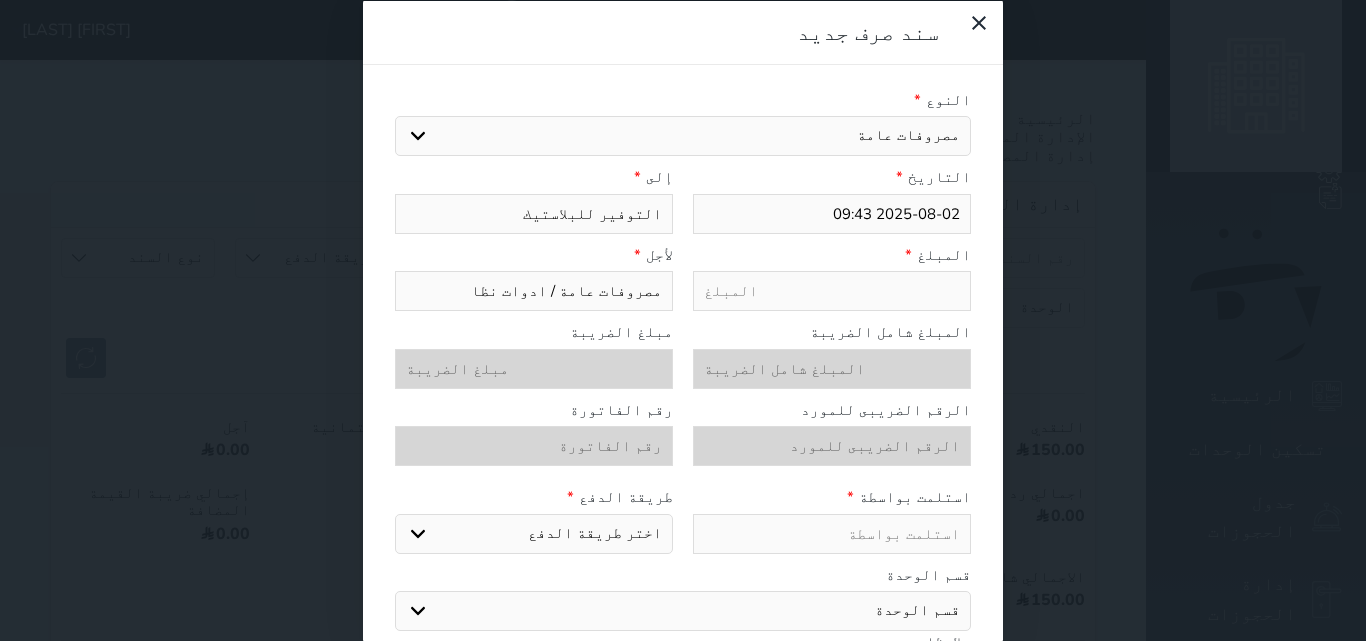 type on "مصروفات عامة / ادوات نظاف" 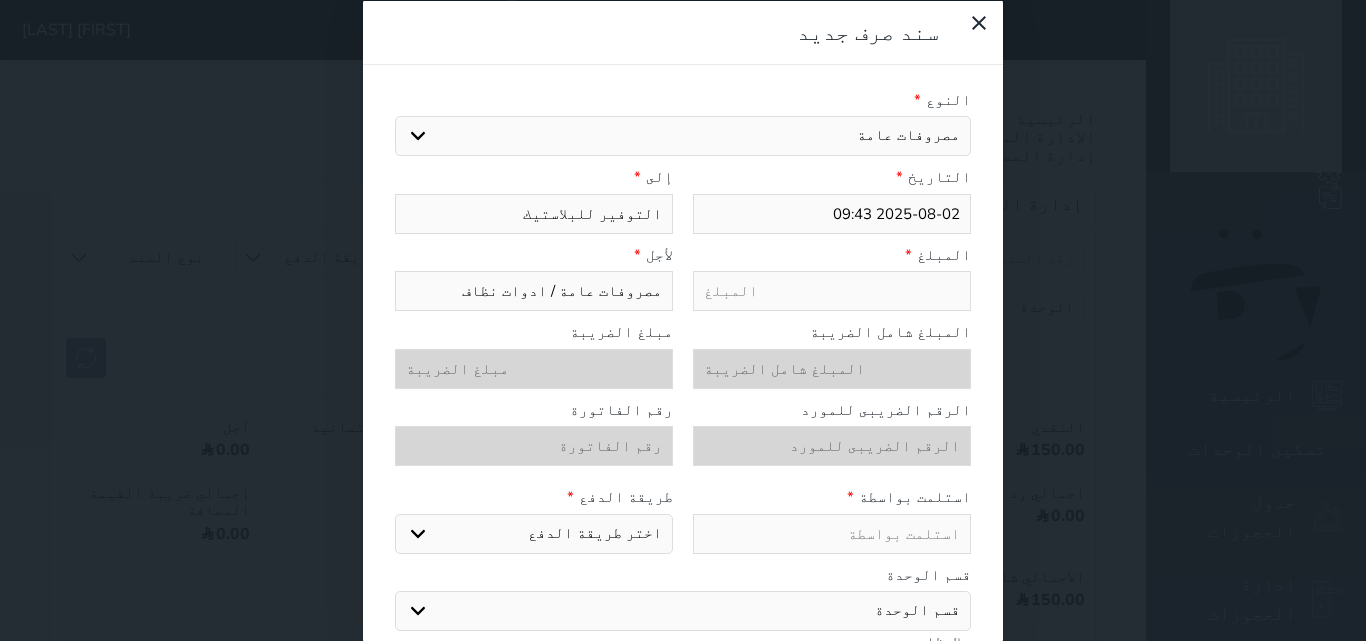 type on "مصروفات عامة / ادوات نظافة" 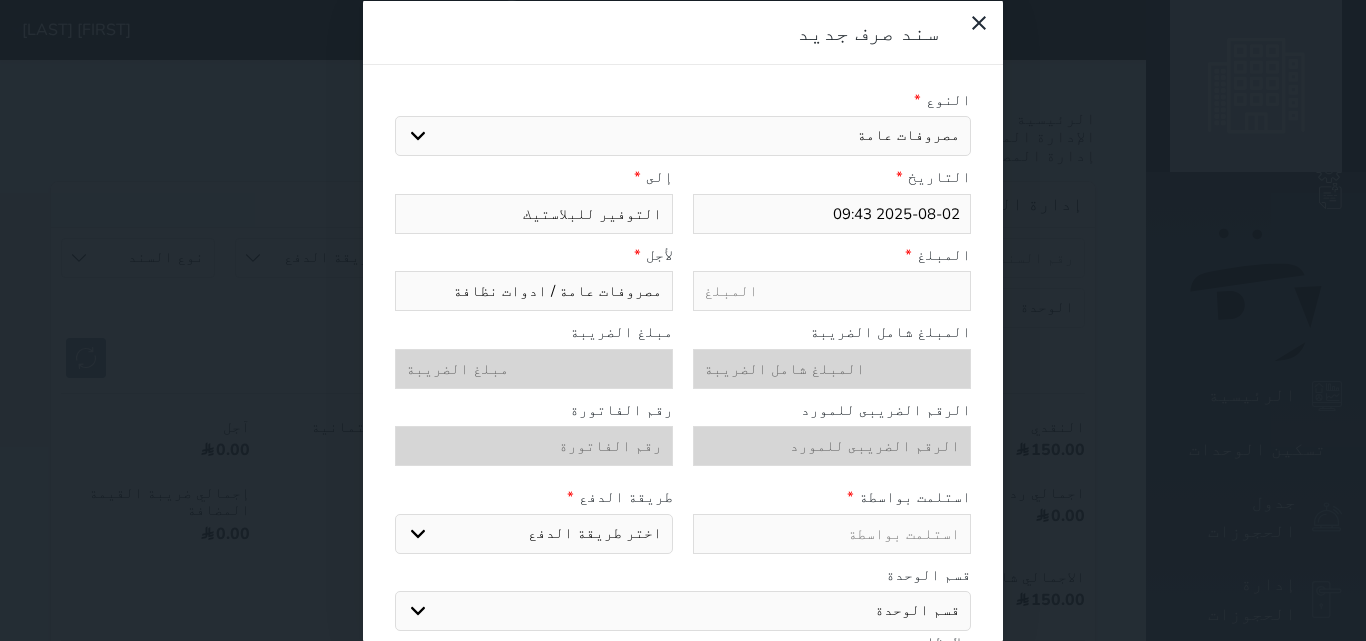 type on "مصروفات عامة / ادوات نظافة" 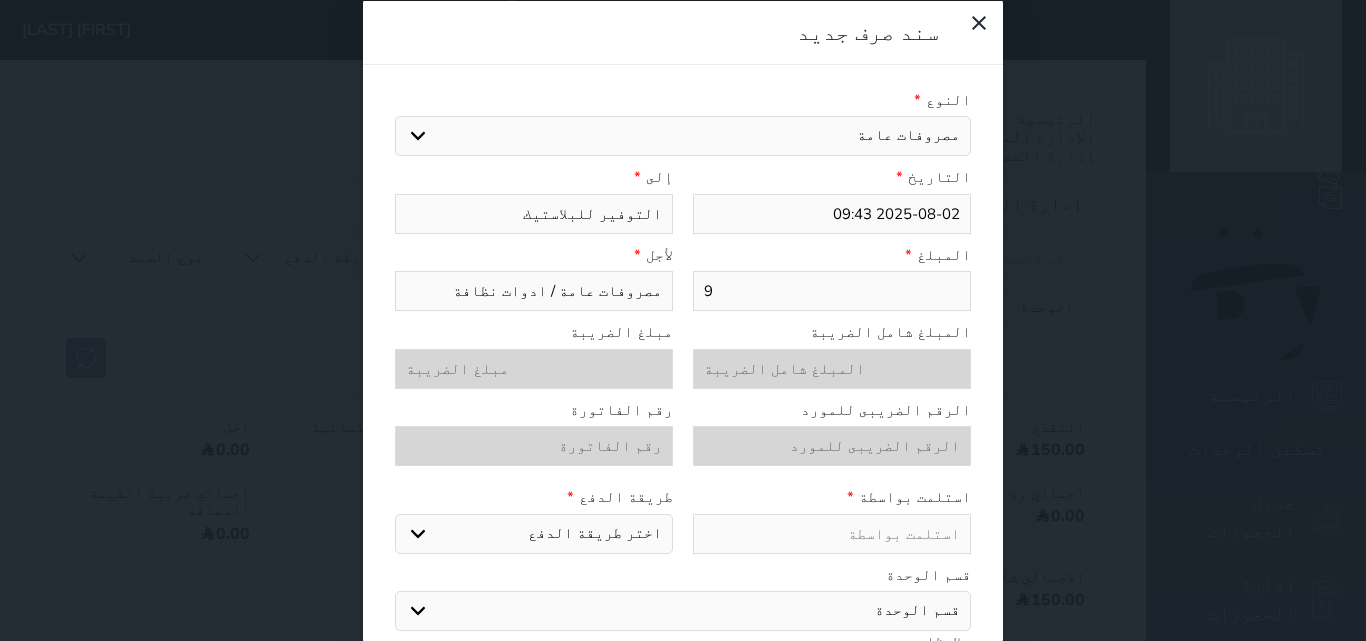 type on "91" 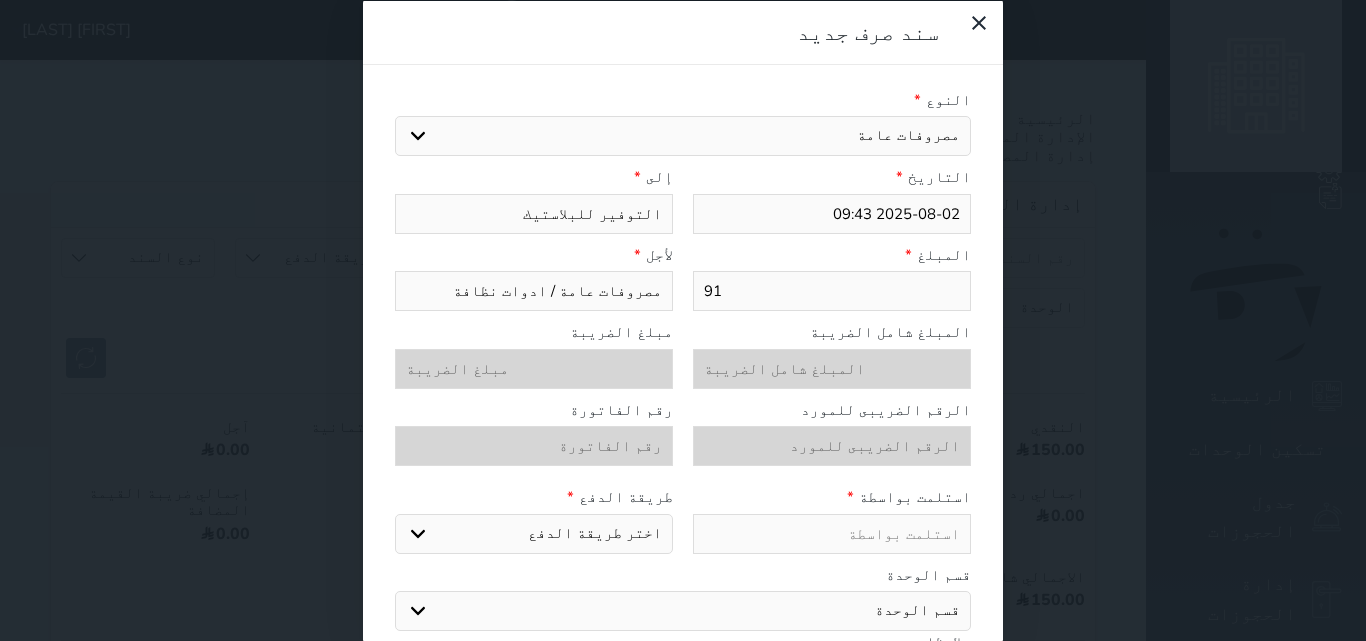 type on "91" 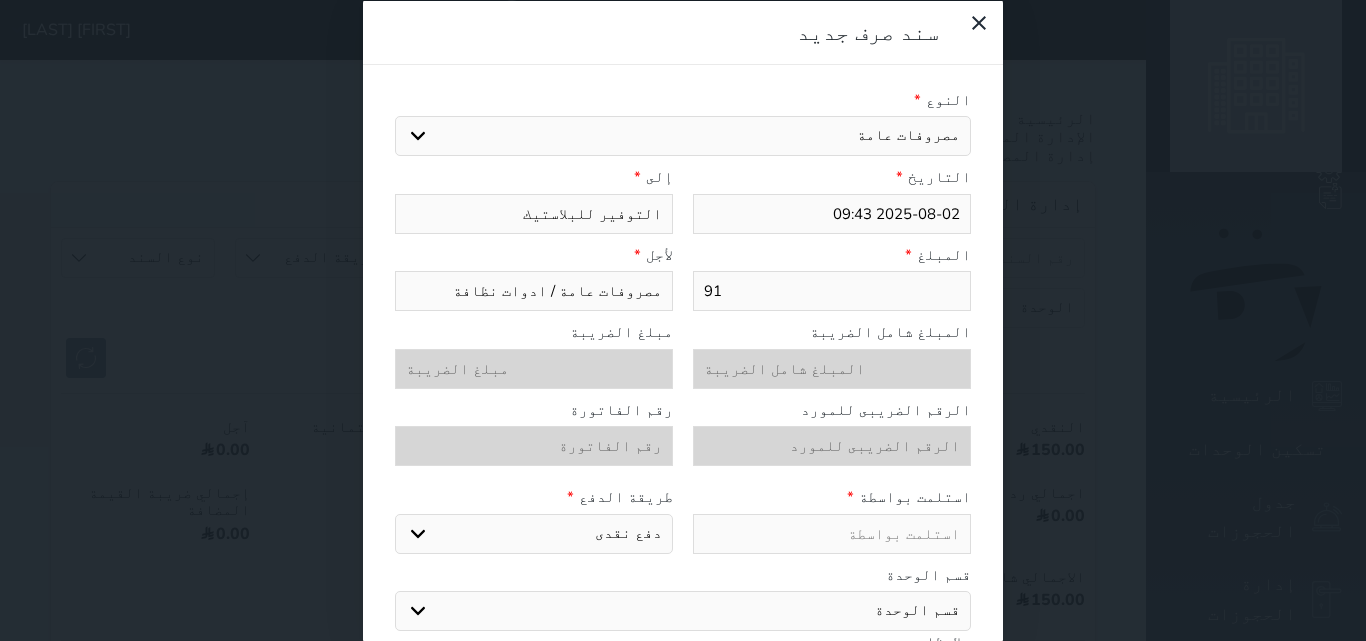click on "اختر طريقة الدفع   دفع نقدى   تحويل بنكى   مدى   بطاقة ائتمان" at bounding box center (534, 533) 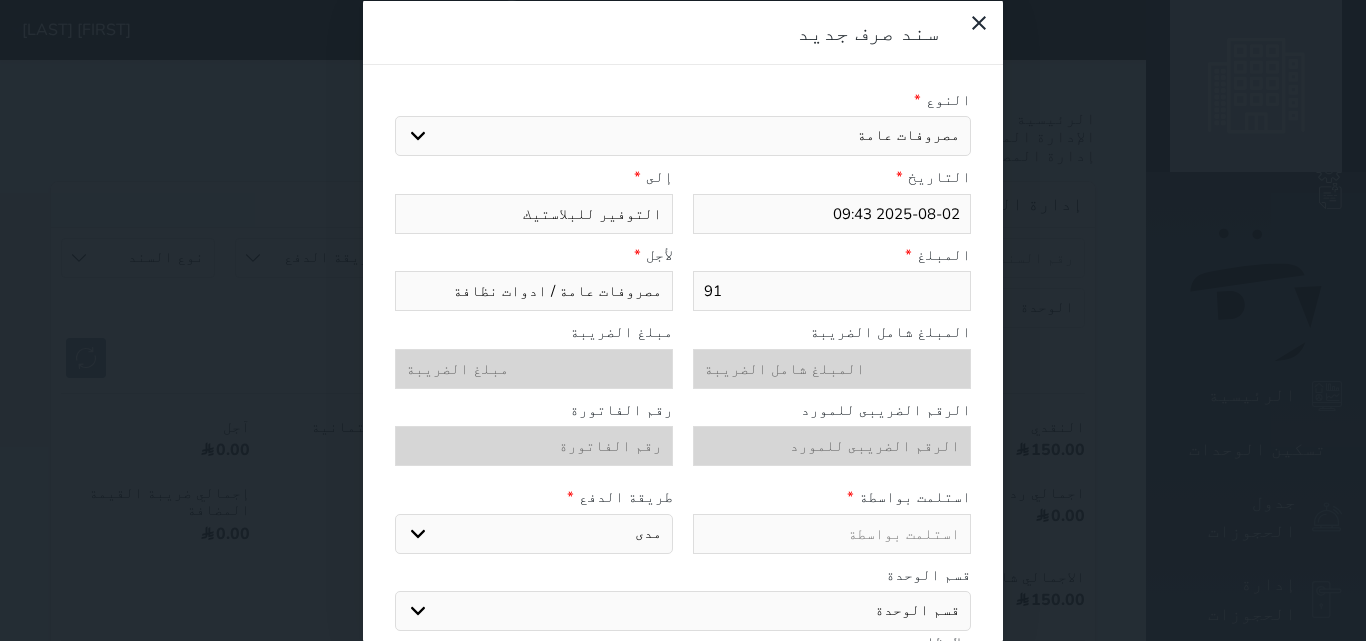 click on "اختر طريقة الدفع   دفع نقدى   تحويل بنكى   مدى   بطاقة ائتمان" at bounding box center (534, 533) 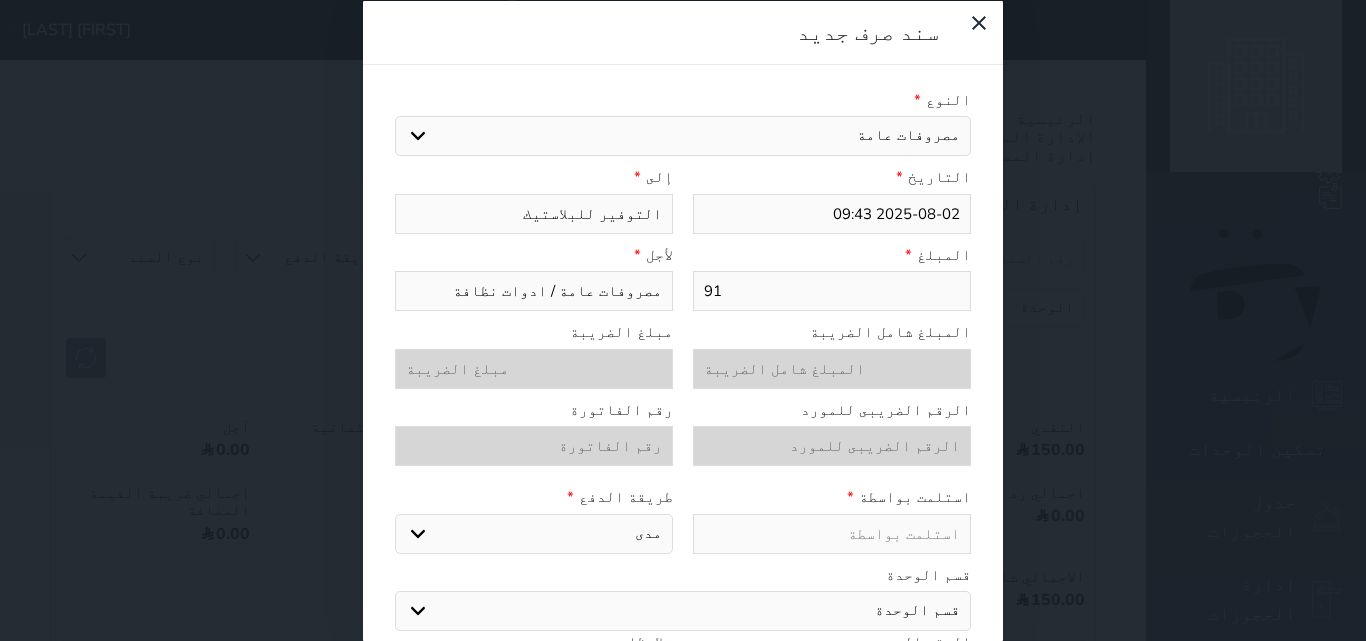 click at bounding box center (832, 533) 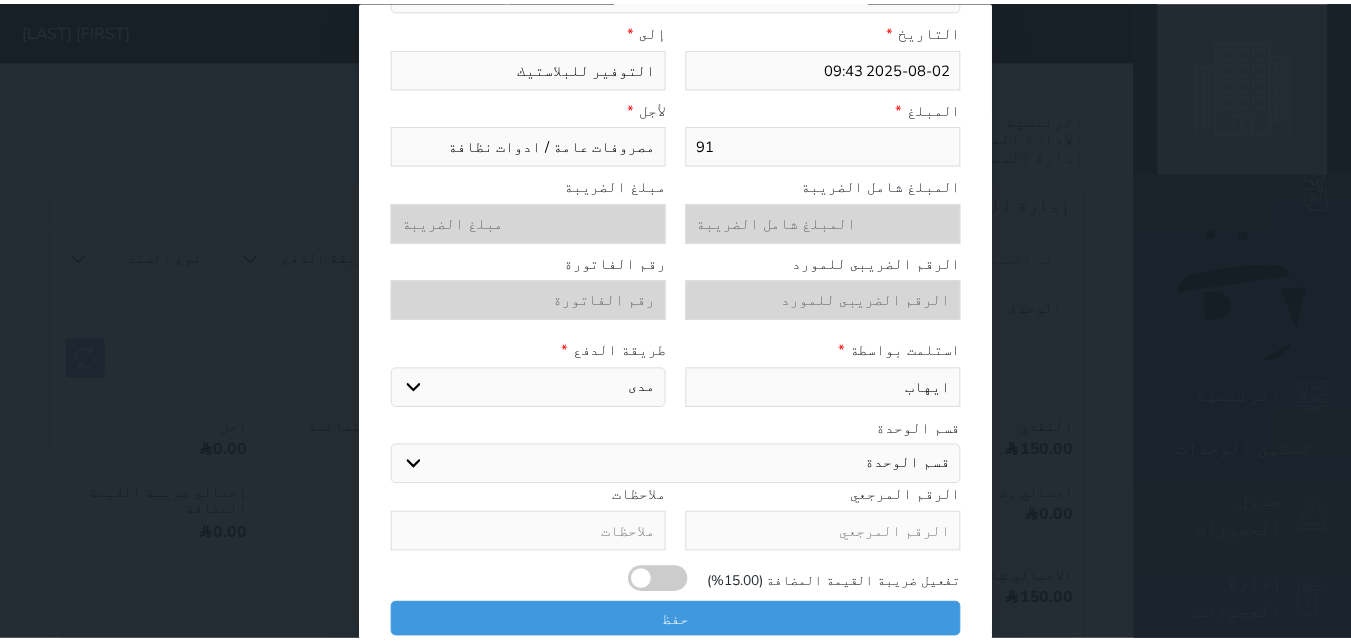 scroll, scrollTop: 149, scrollLeft: 0, axis: vertical 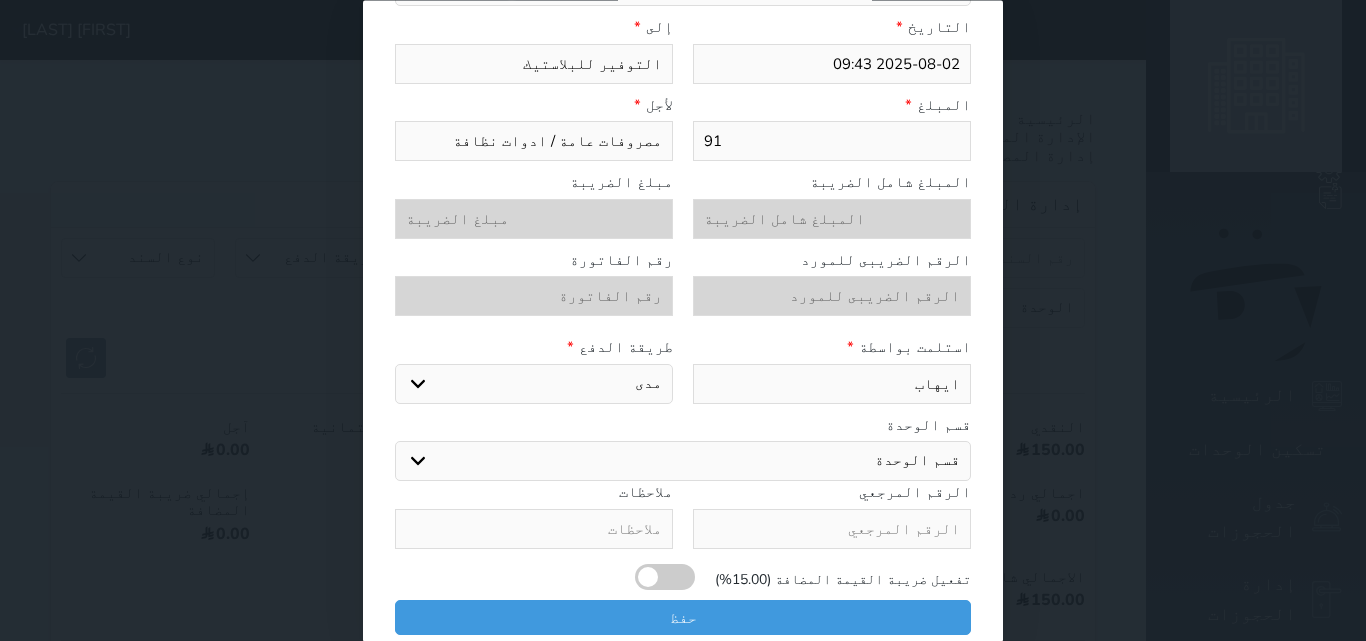 type on "ايهاب" 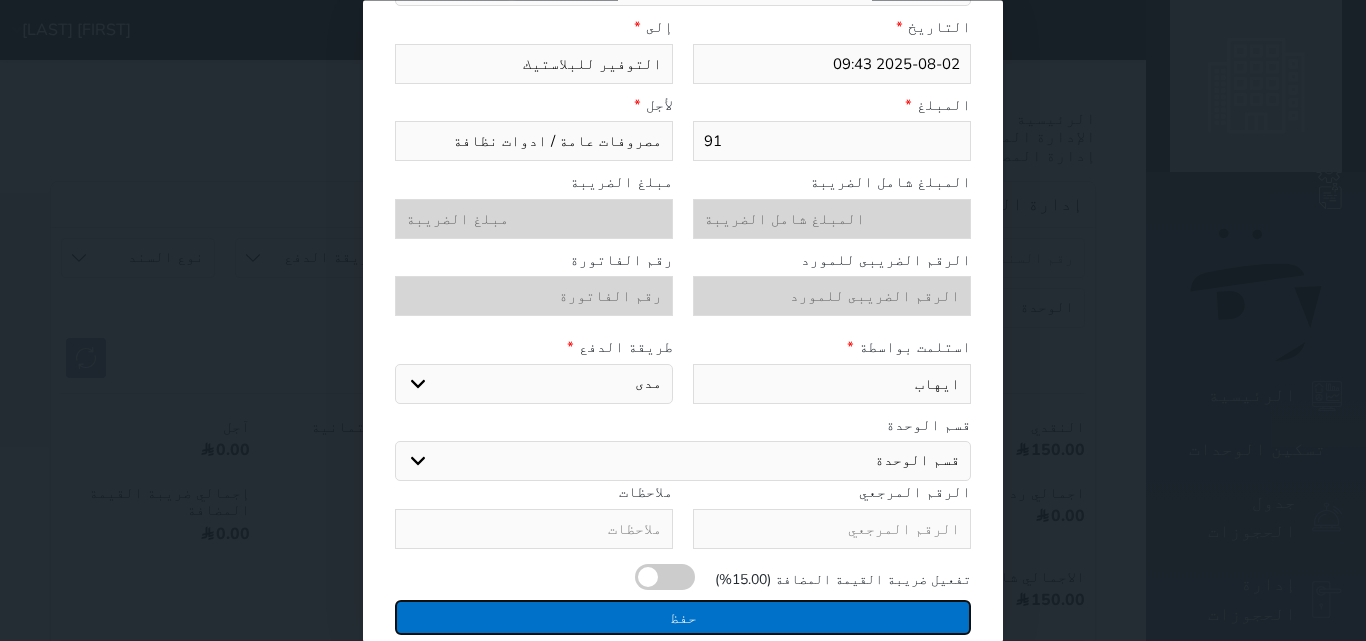 click on "حفظ" at bounding box center (683, 617) 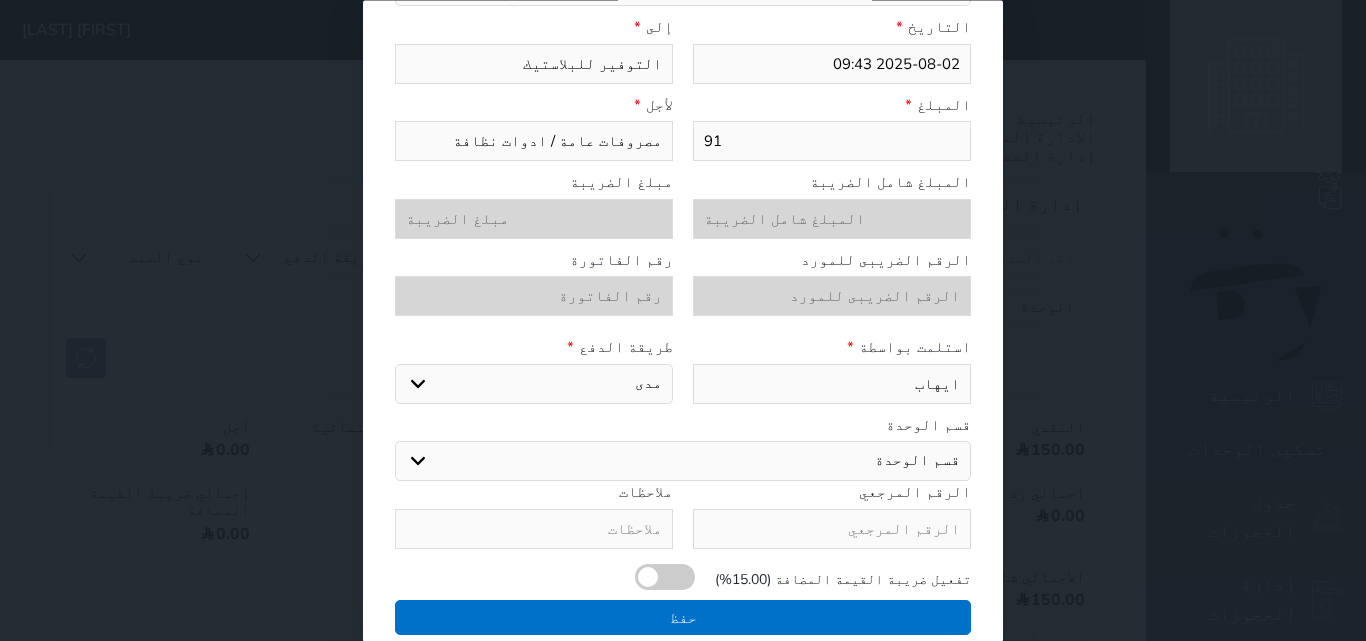 select 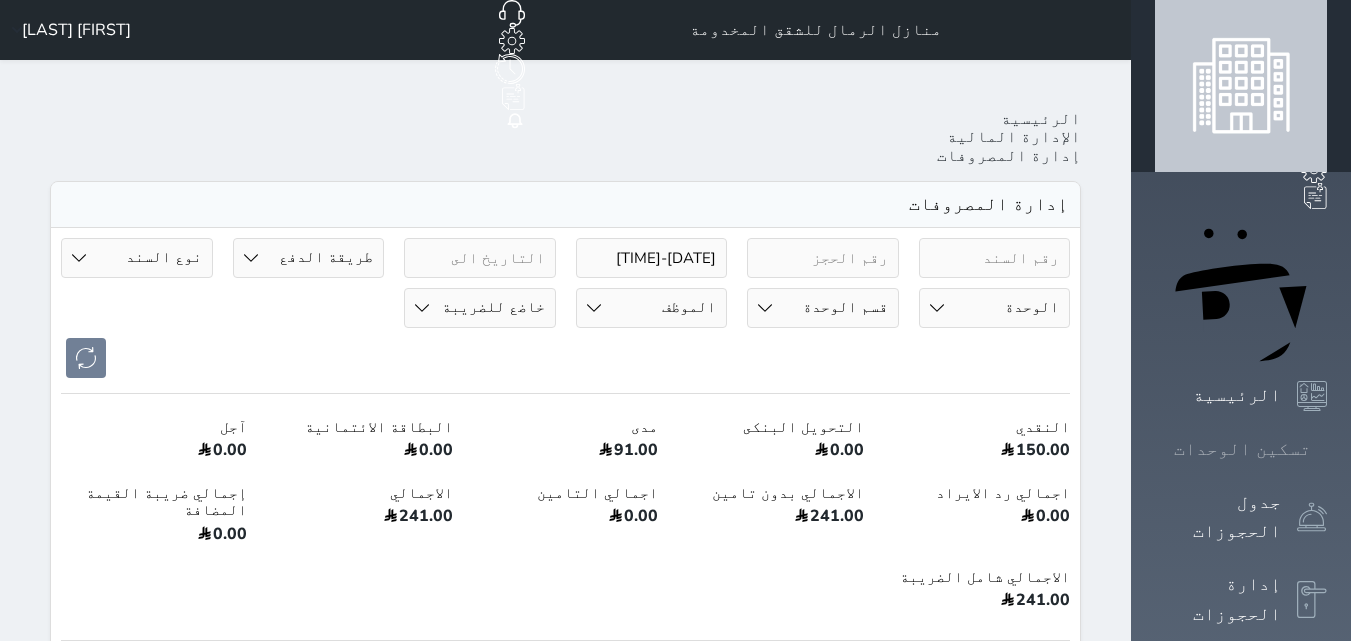 click at bounding box center (1327, 449) 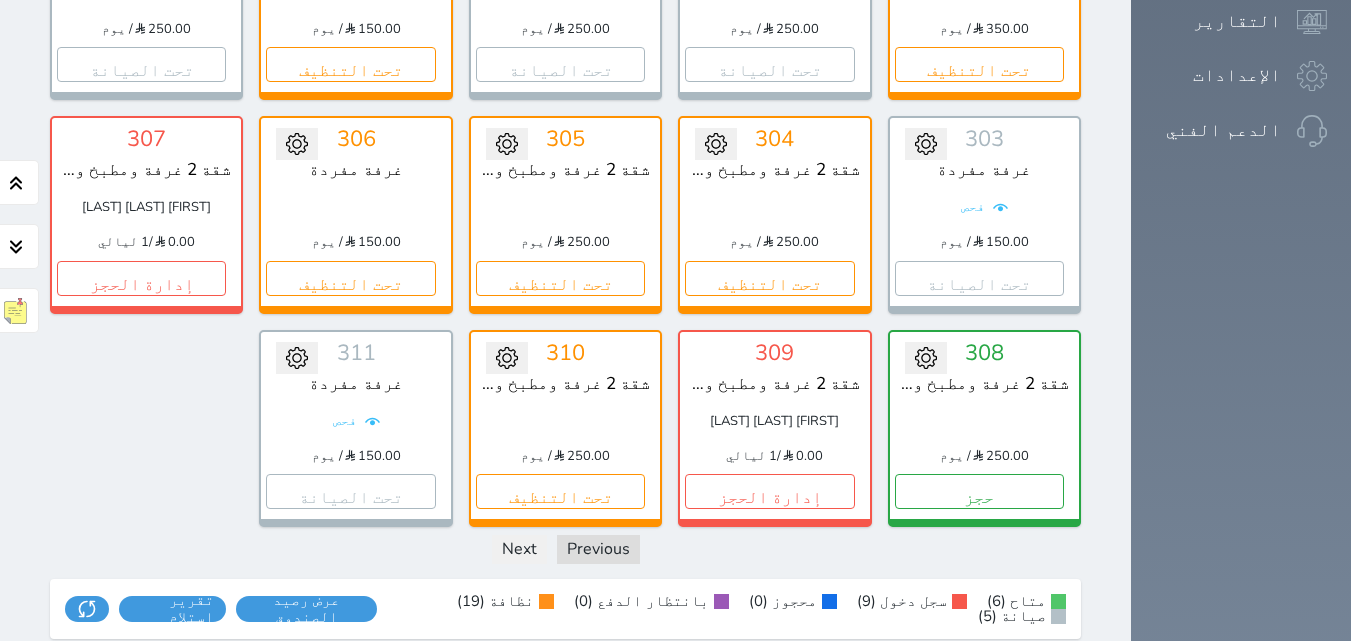 scroll, scrollTop: 1553, scrollLeft: 0, axis: vertical 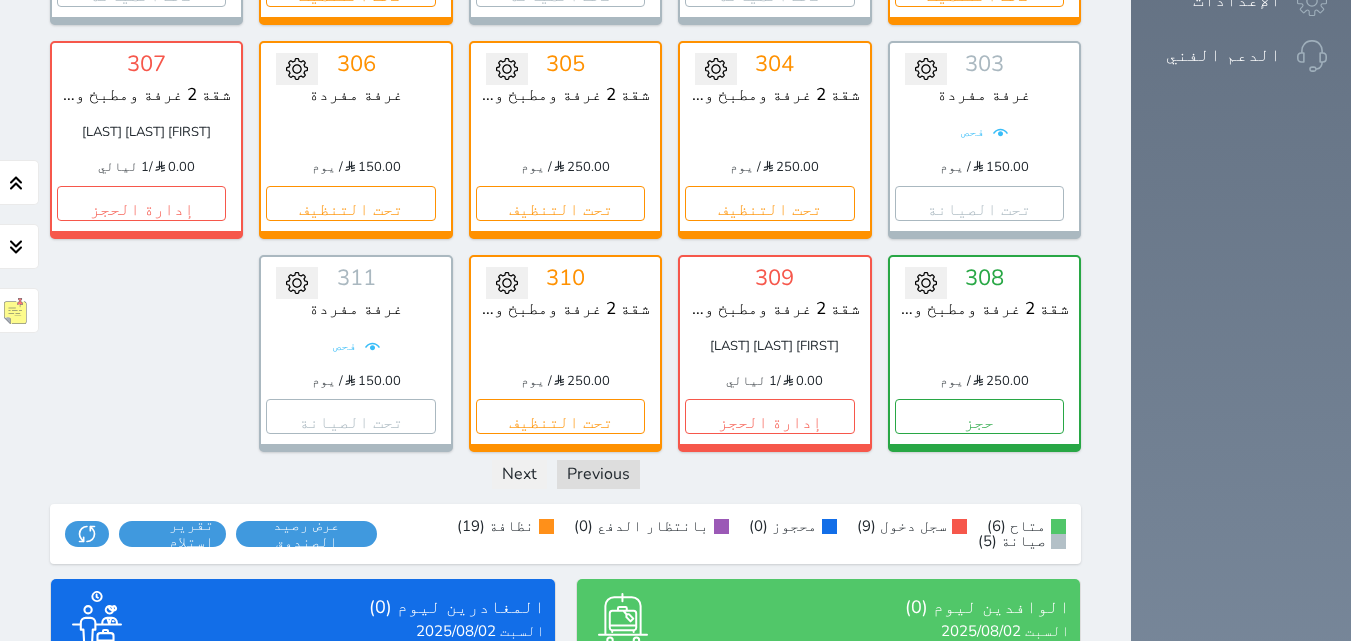 click on "عرض الوافدين" at bounding box center (828, 798) 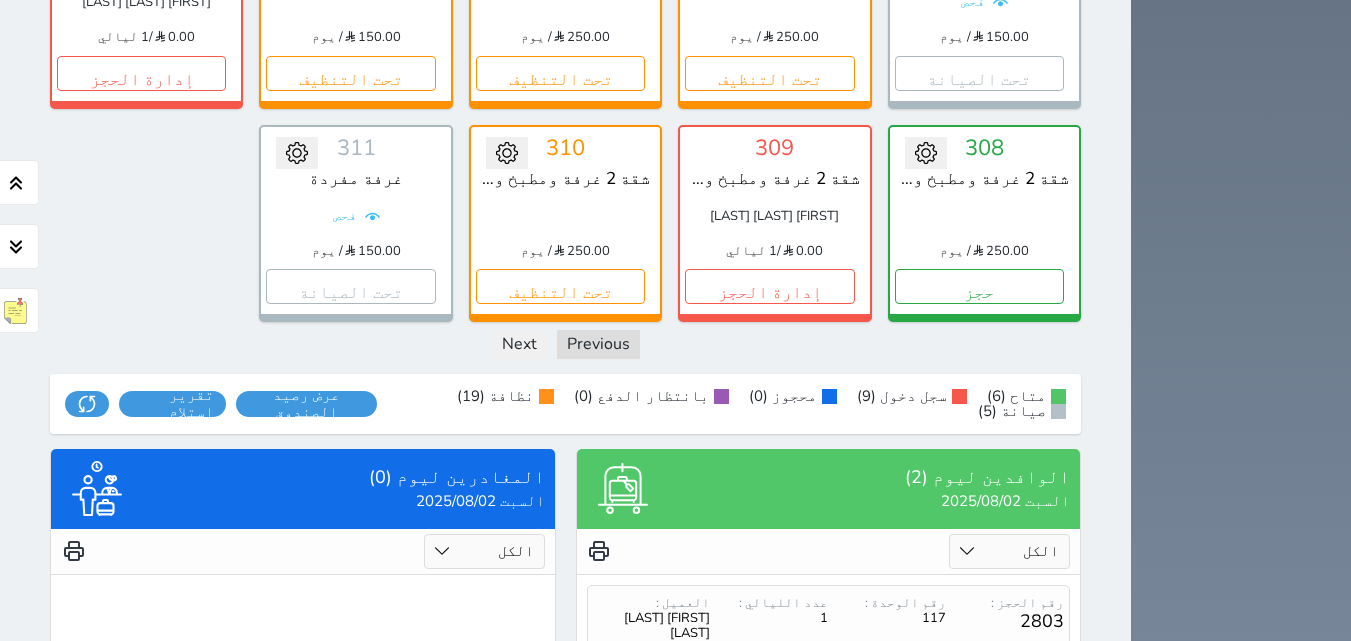 scroll, scrollTop: 1700, scrollLeft: 0, axis: vertical 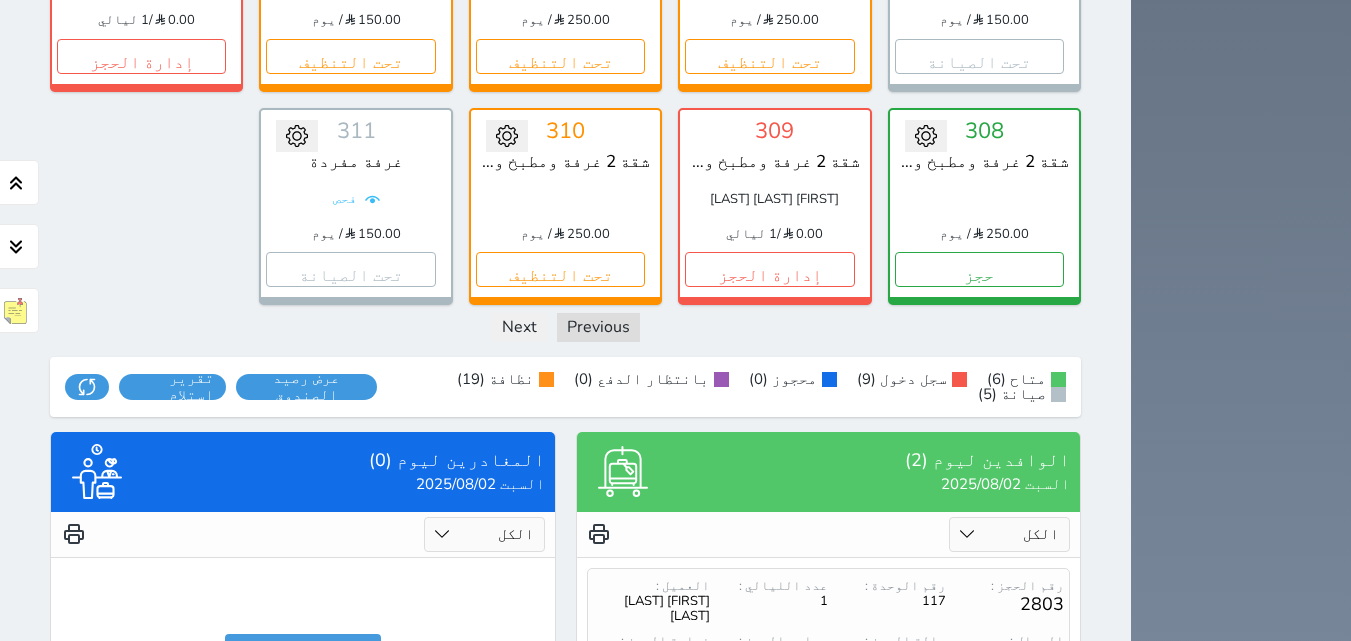 click on "المغادرين ليوم (0)   السبت  2025/08/02     الكل   تم الدخول   تم المغادرة       لايوجد عملاء مغادرين   عرض المغادرين" at bounding box center [303, 658] 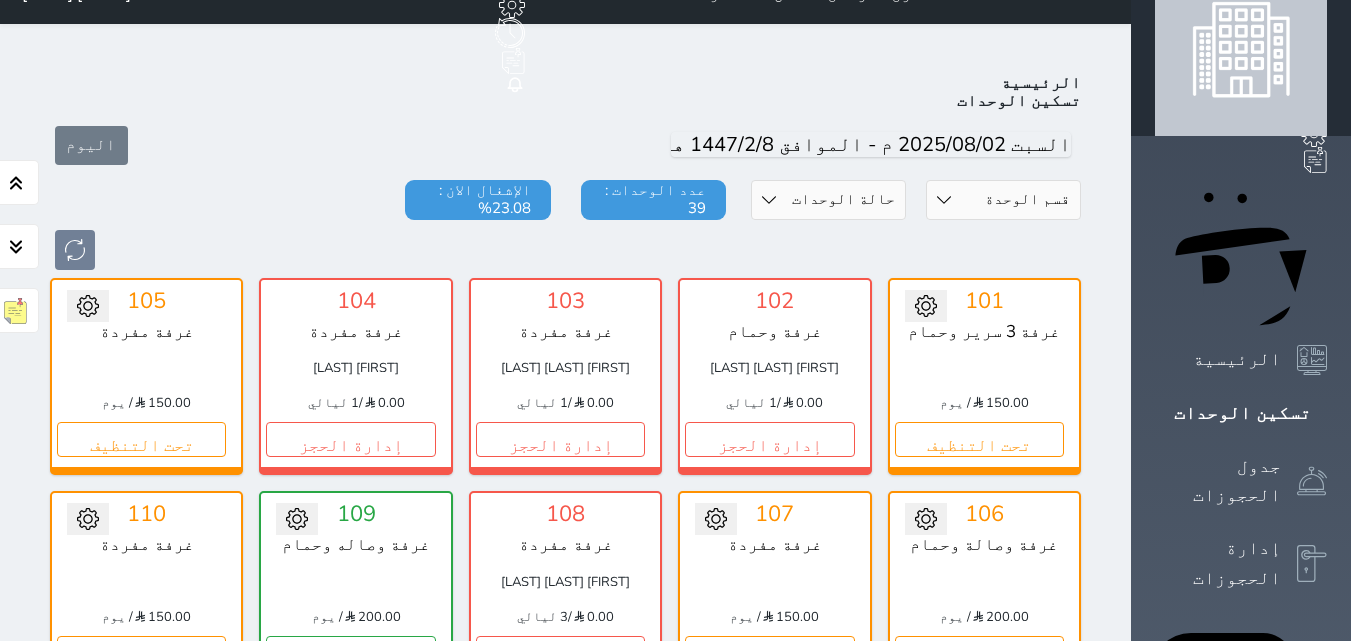 scroll, scrollTop: 0, scrollLeft: 0, axis: both 